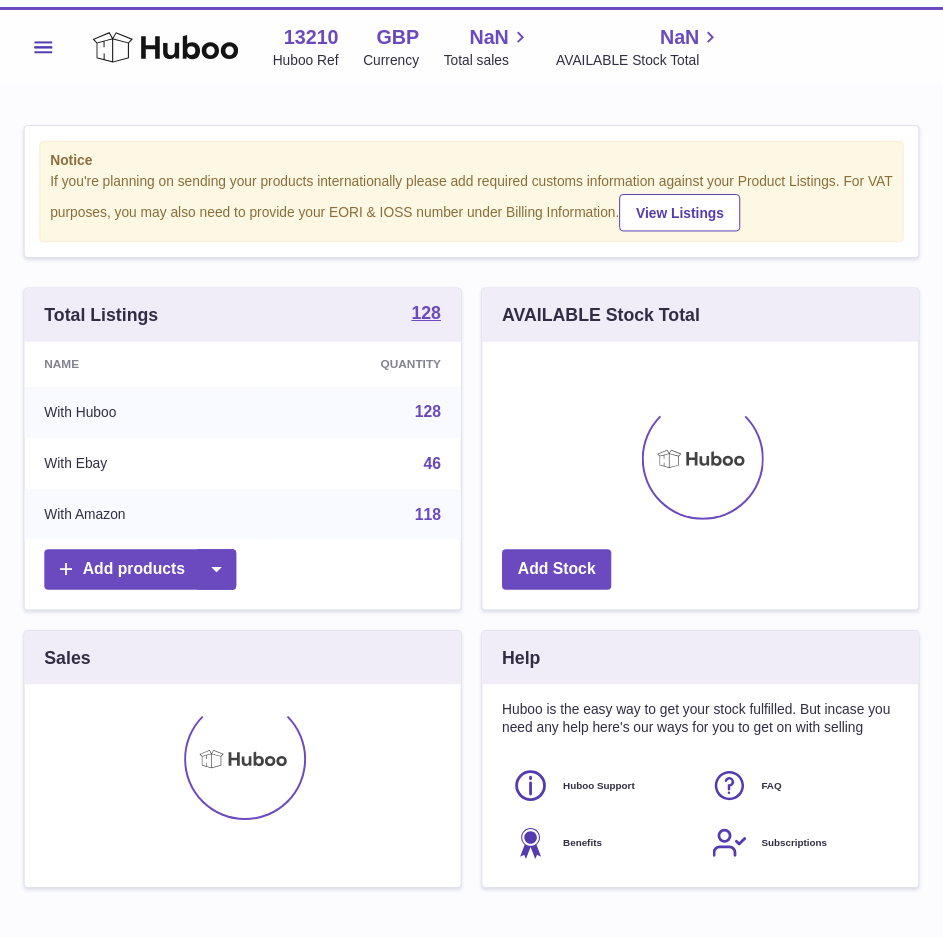 scroll, scrollTop: 0, scrollLeft: 0, axis: both 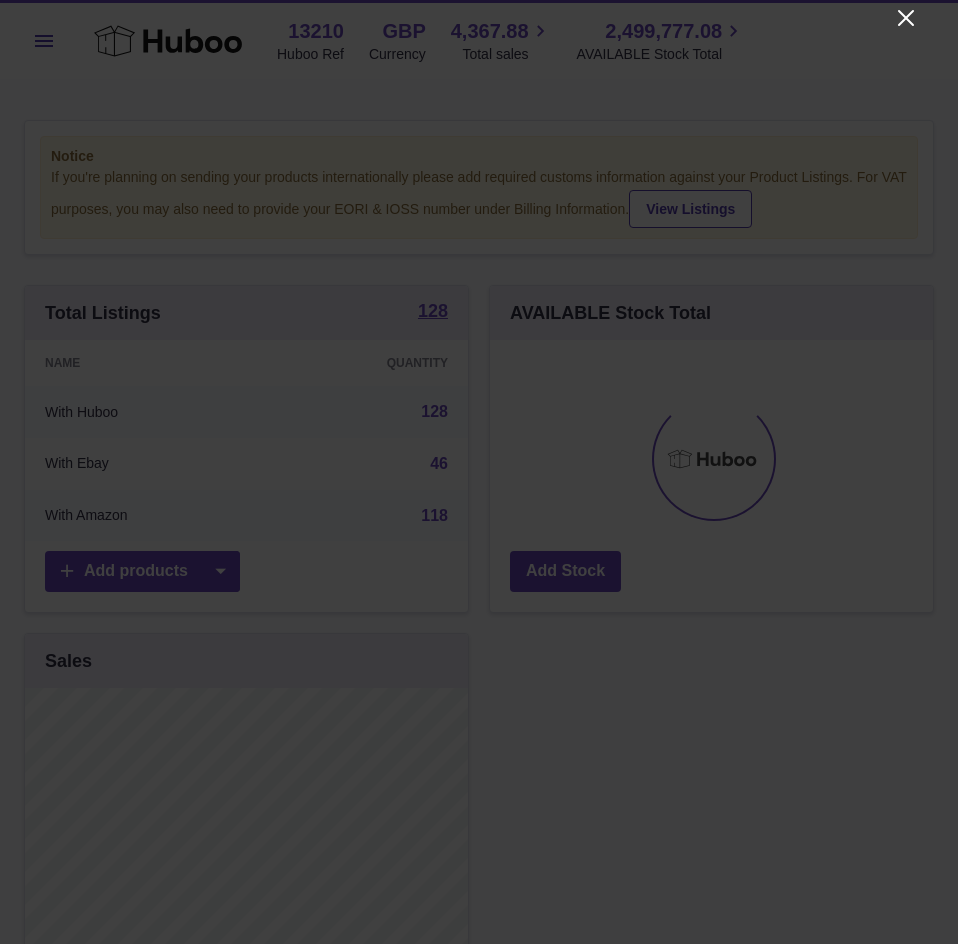 click 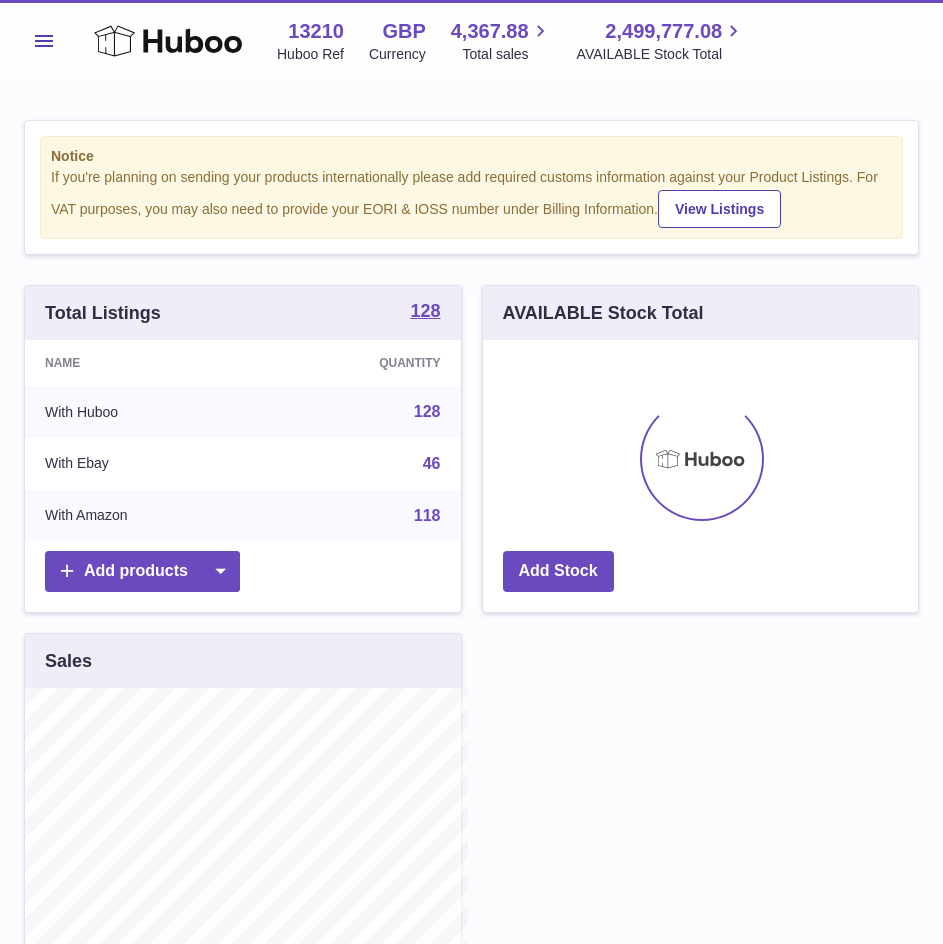 scroll, scrollTop: 312, scrollLeft: 435, axis: both 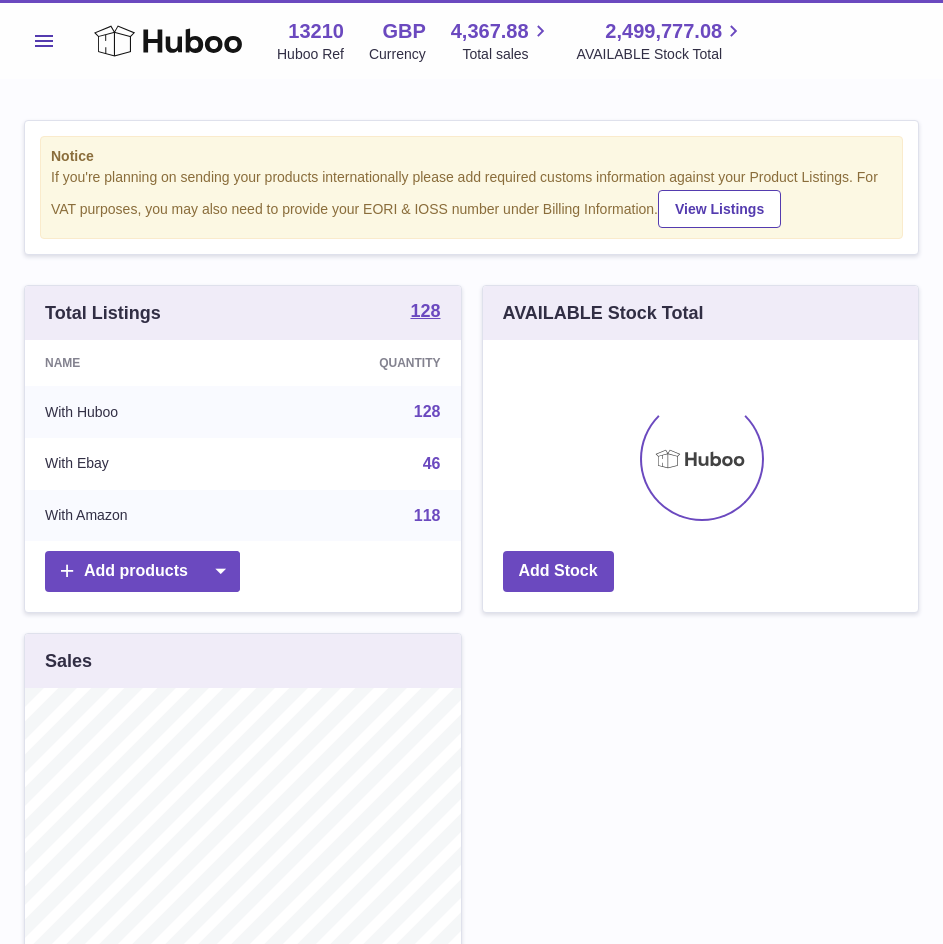 click on "Menu" at bounding box center (44, 41) 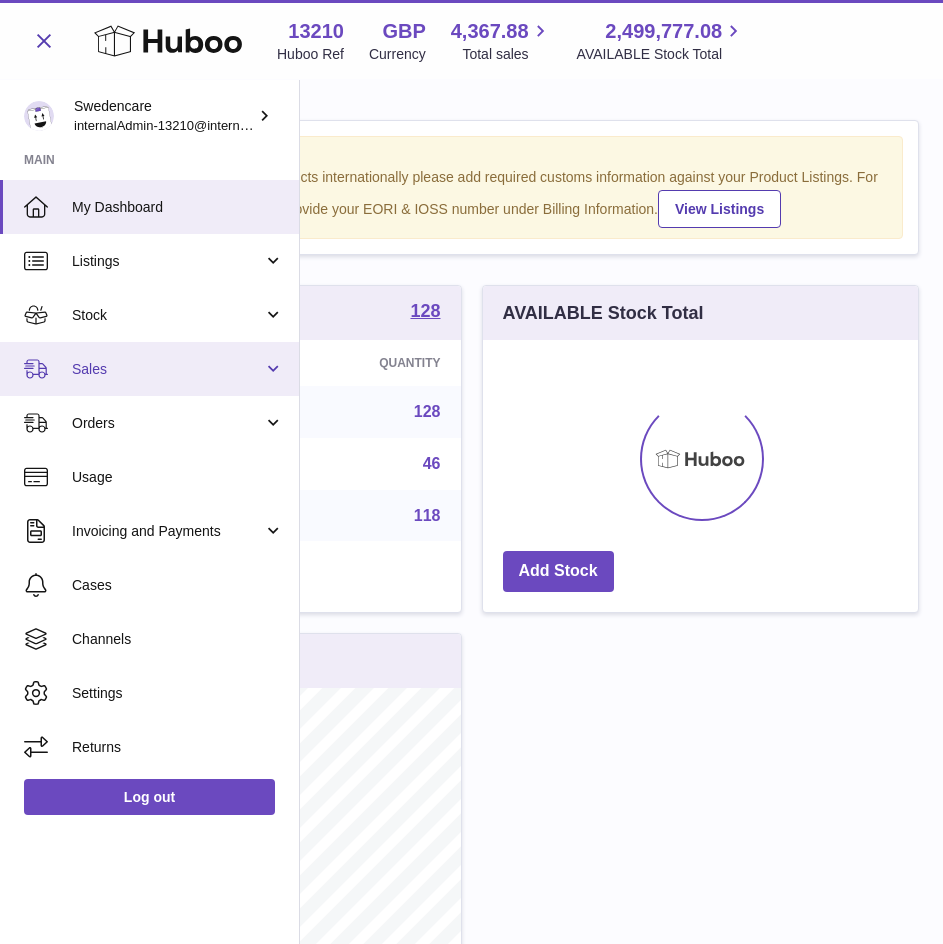 click on "Sales" at bounding box center [167, 369] 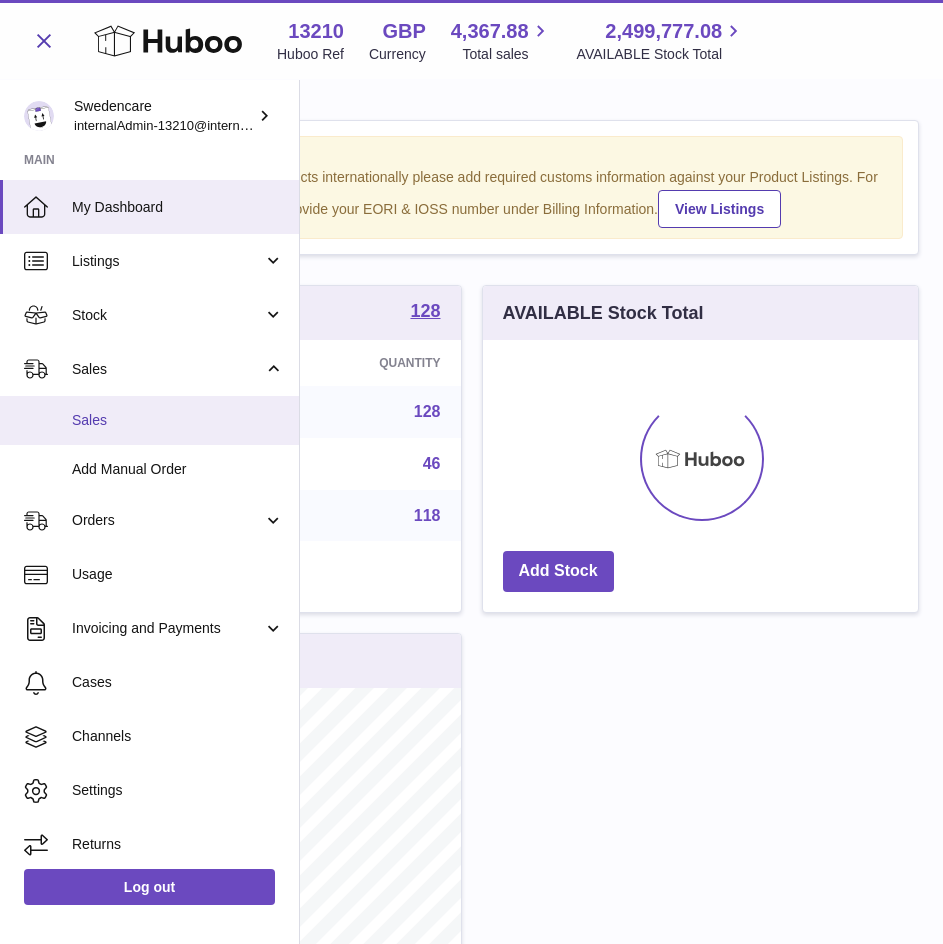 click on "Sales" at bounding box center (149, 420) 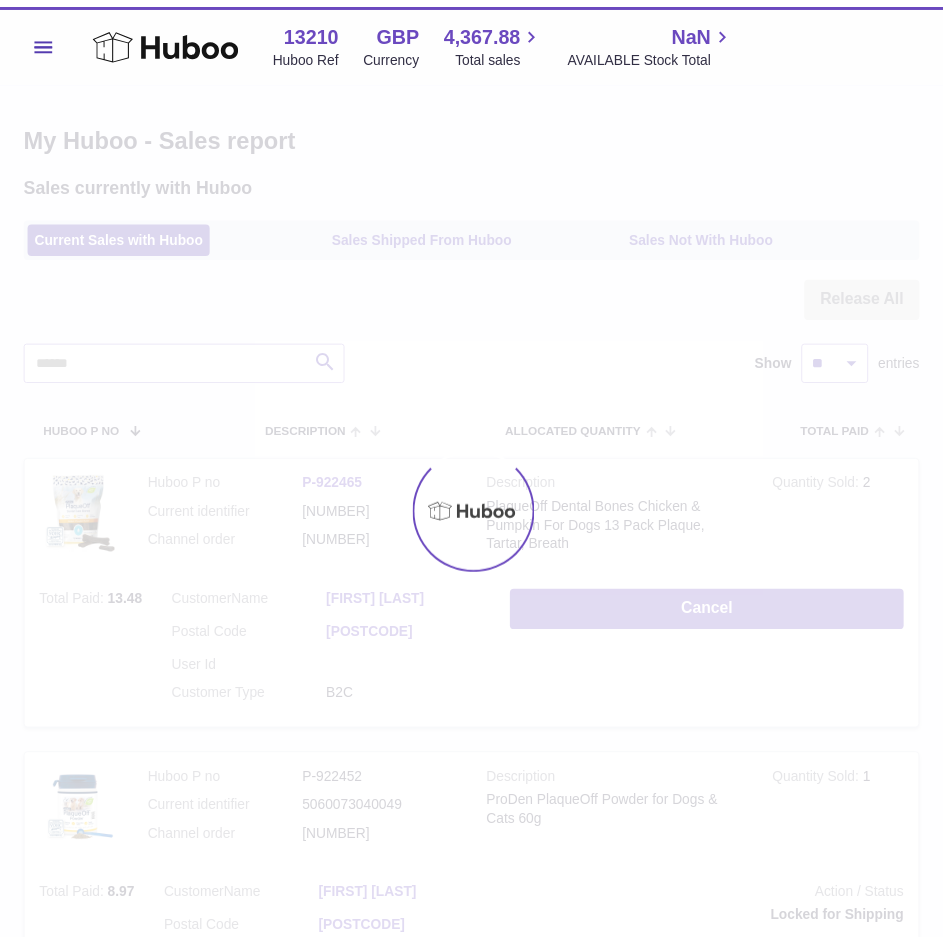 scroll, scrollTop: 0, scrollLeft: 0, axis: both 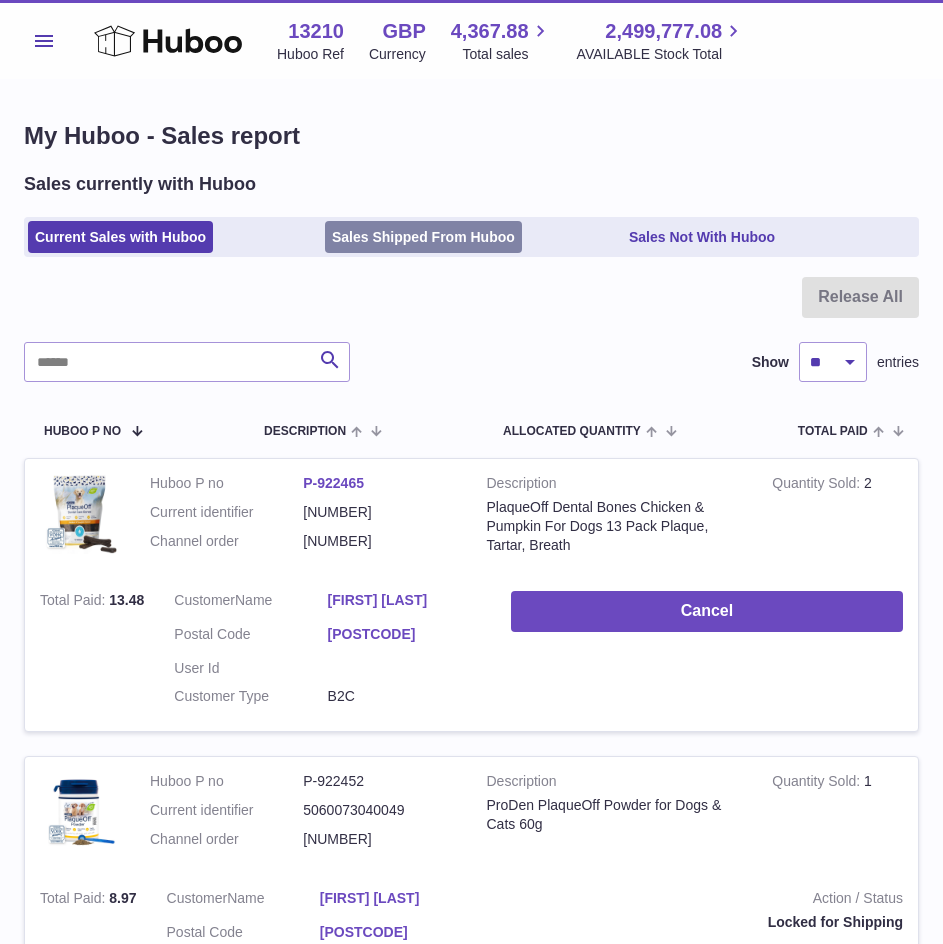click on "Sales Shipped From Huboo" at bounding box center [423, 237] 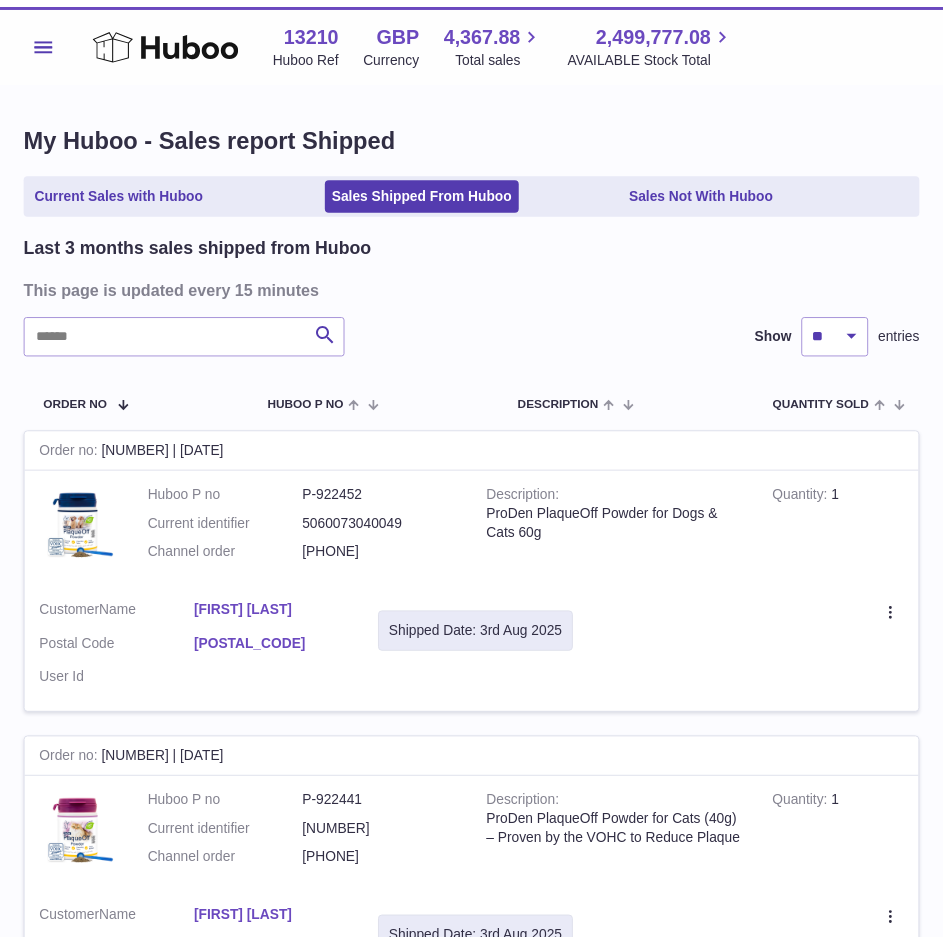 scroll, scrollTop: 0, scrollLeft: 0, axis: both 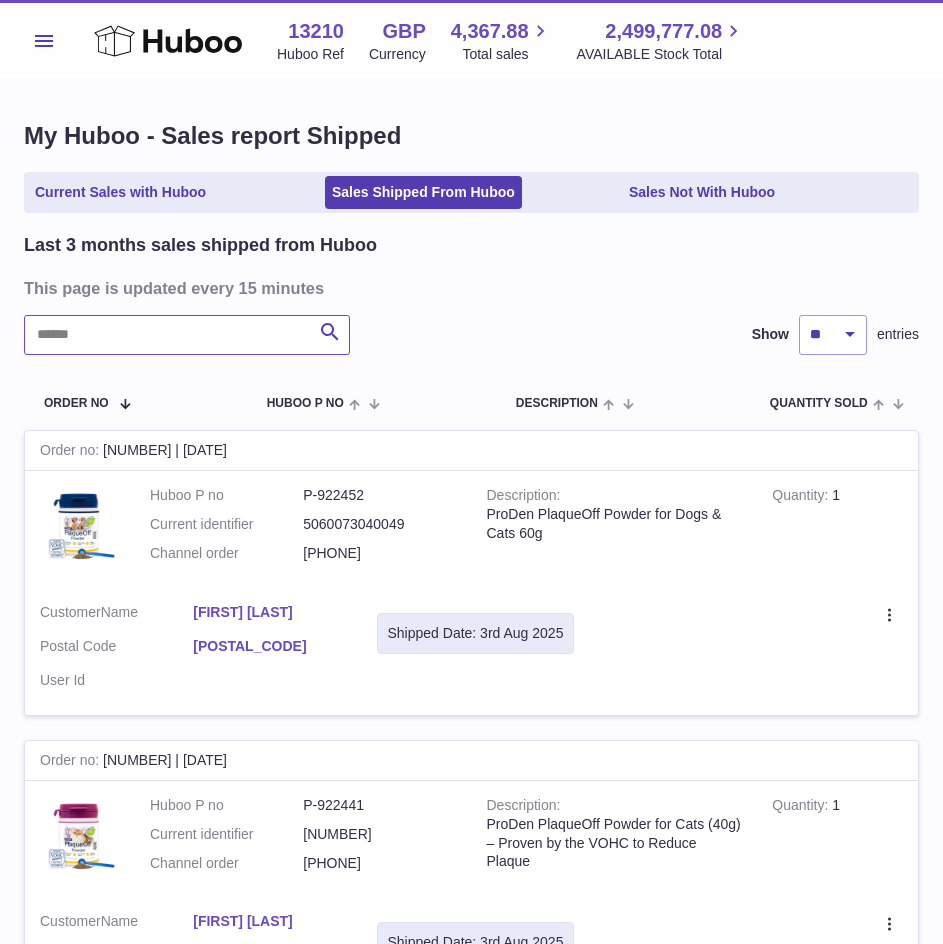 click at bounding box center [187, 335] 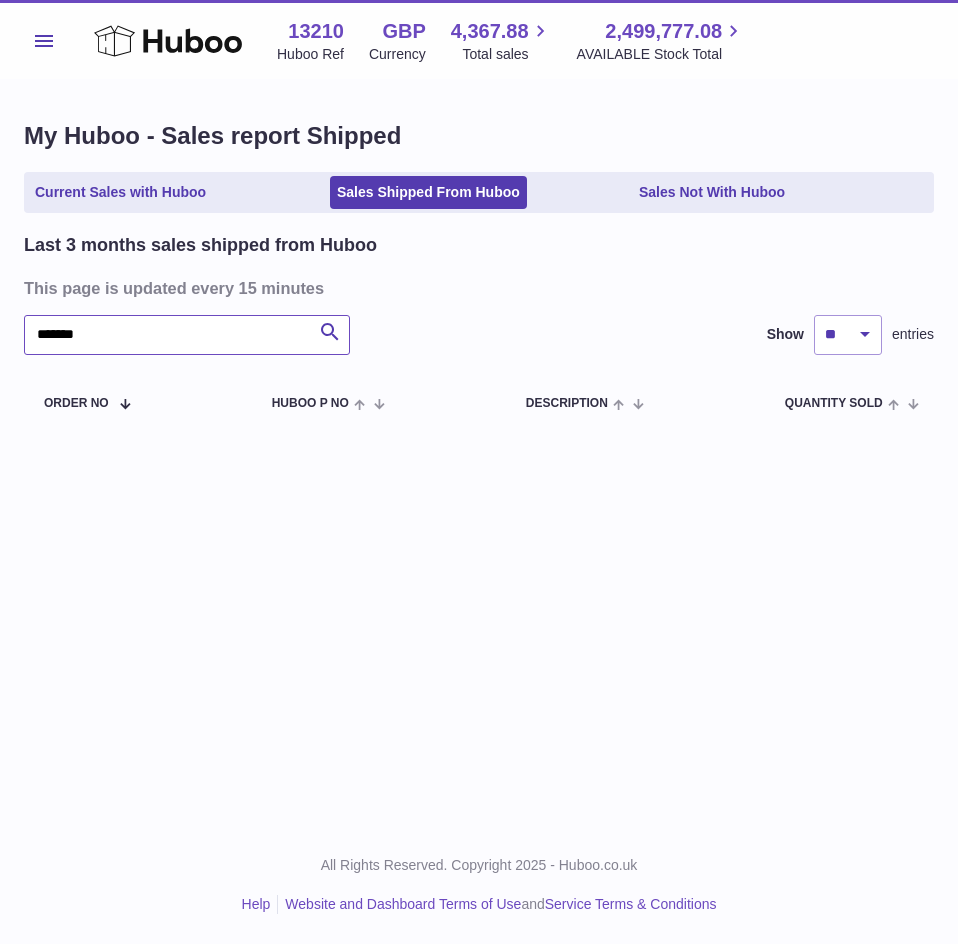 click on "*******" at bounding box center (187, 335) 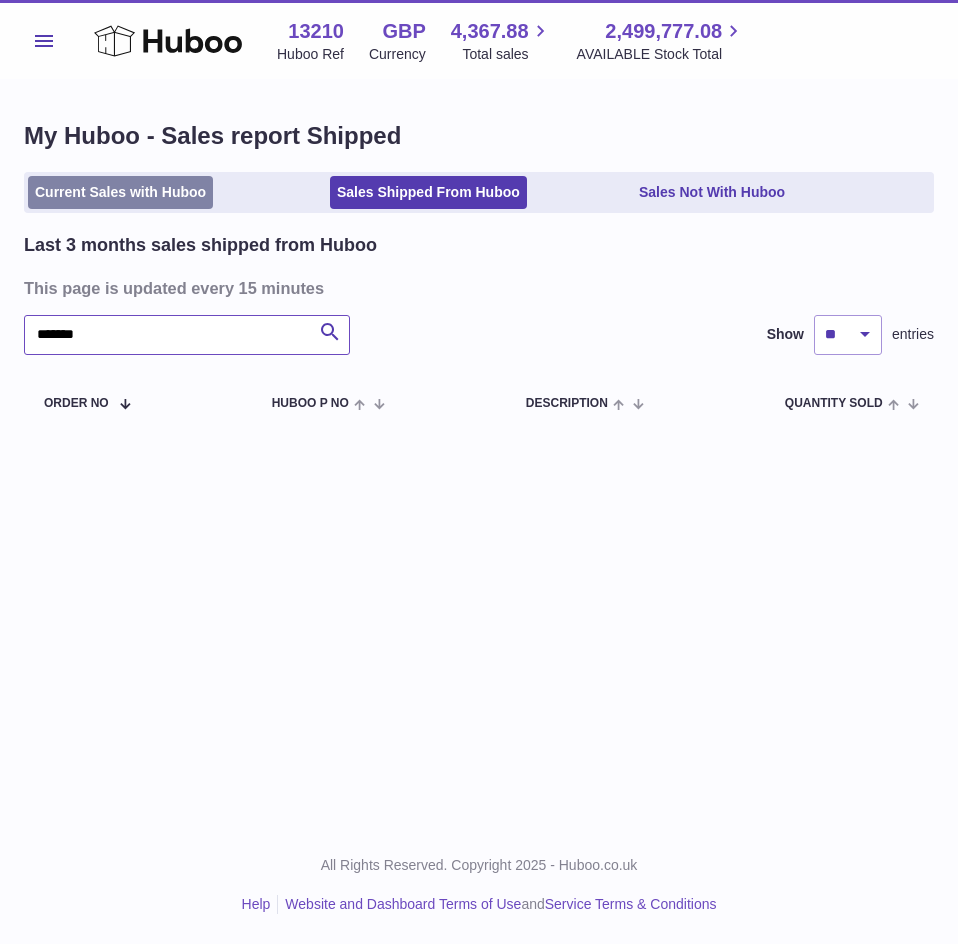 type on "*******" 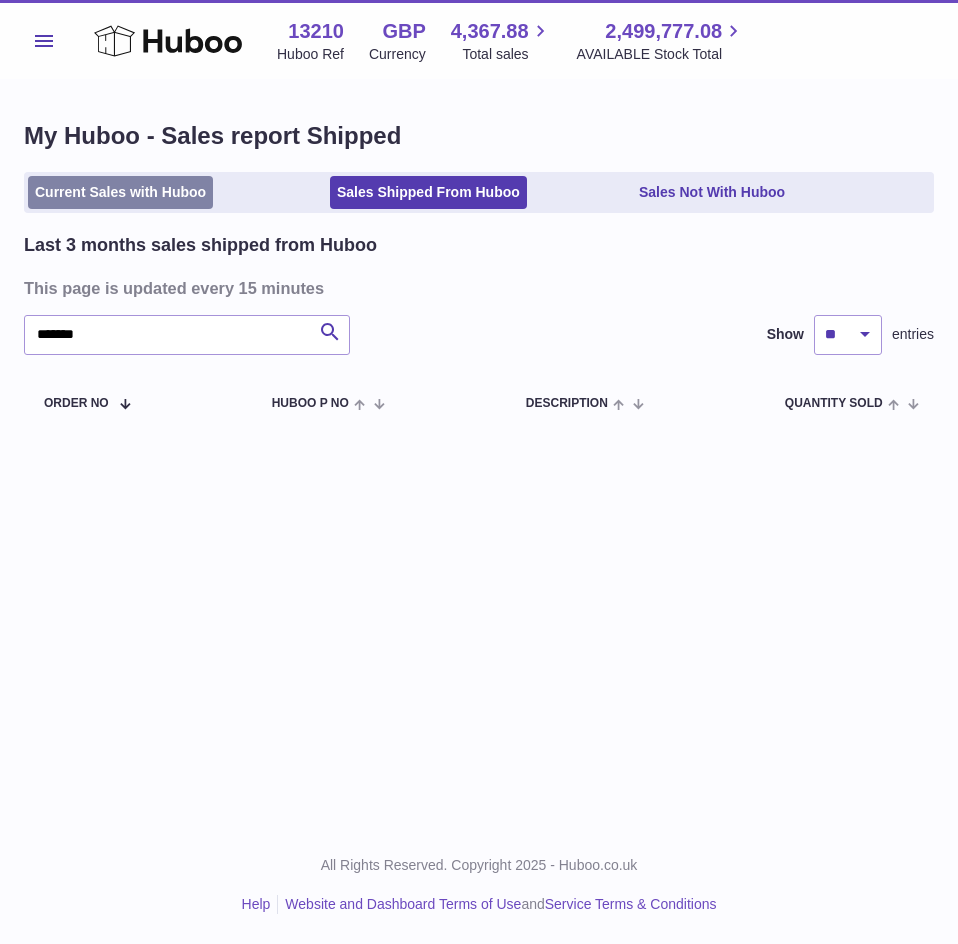 click on "Current Sales with Huboo" at bounding box center (120, 192) 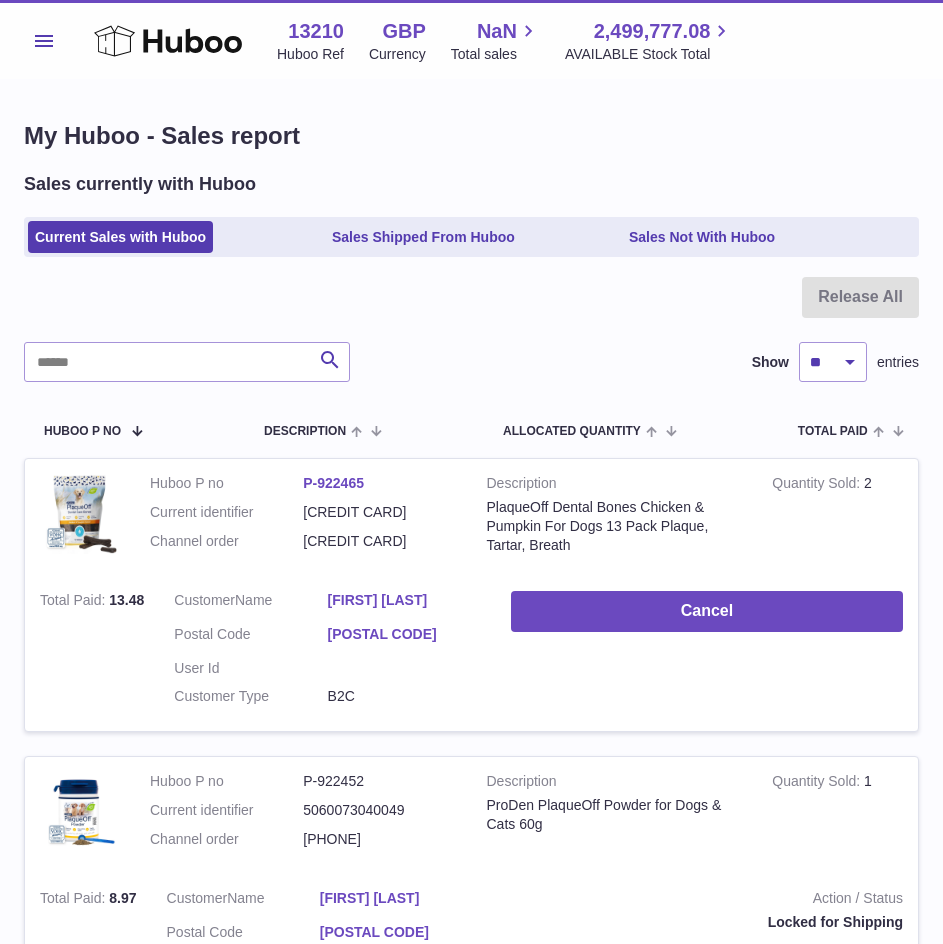 scroll, scrollTop: 0, scrollLeft: 0, axis: both 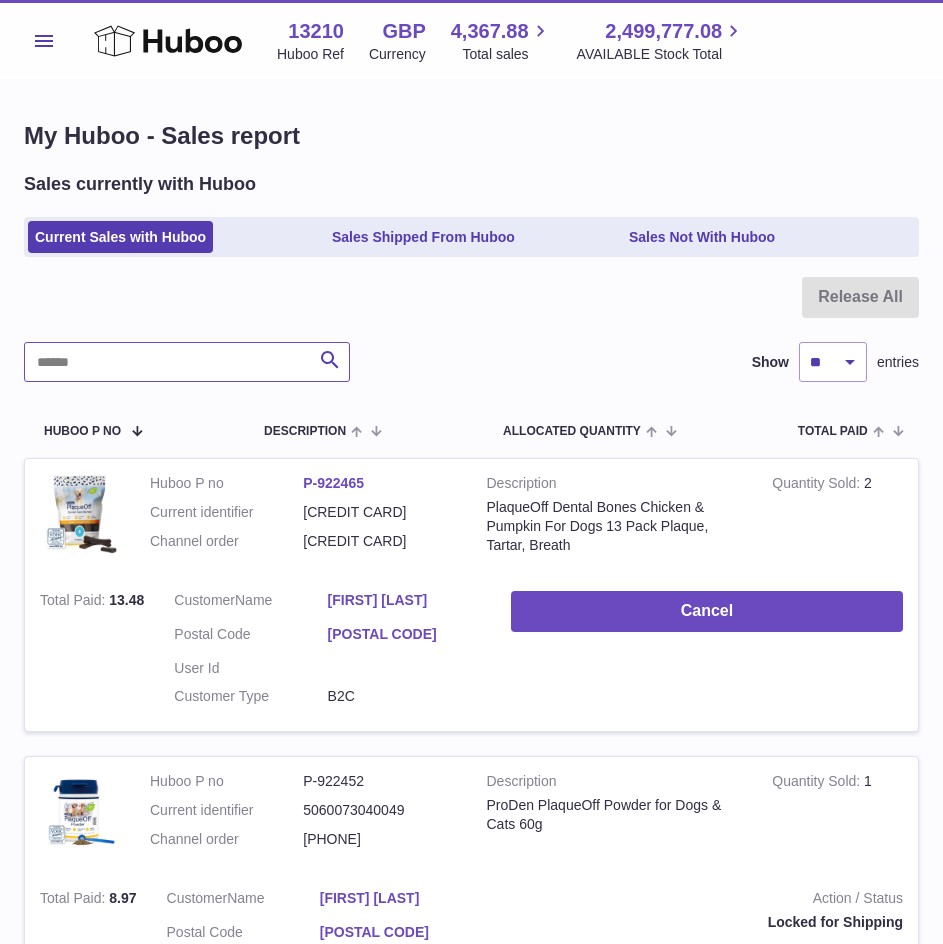 click at bounding box center (187, 362) 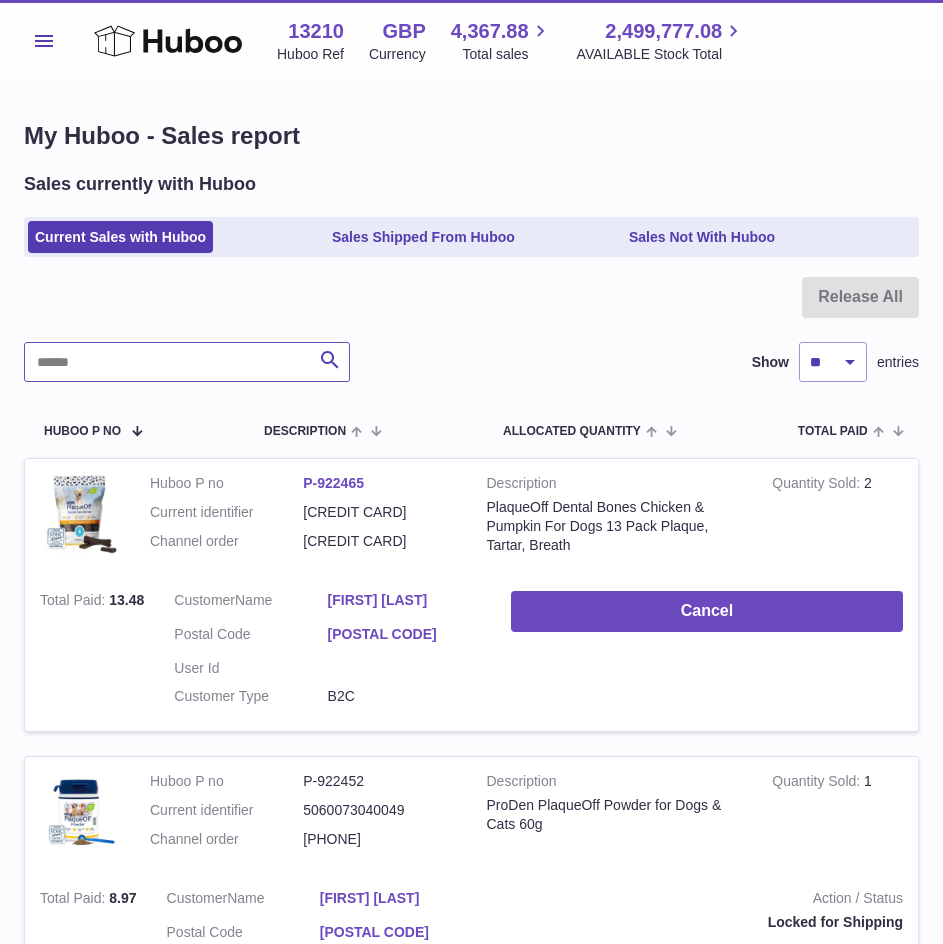 paste on "*******" 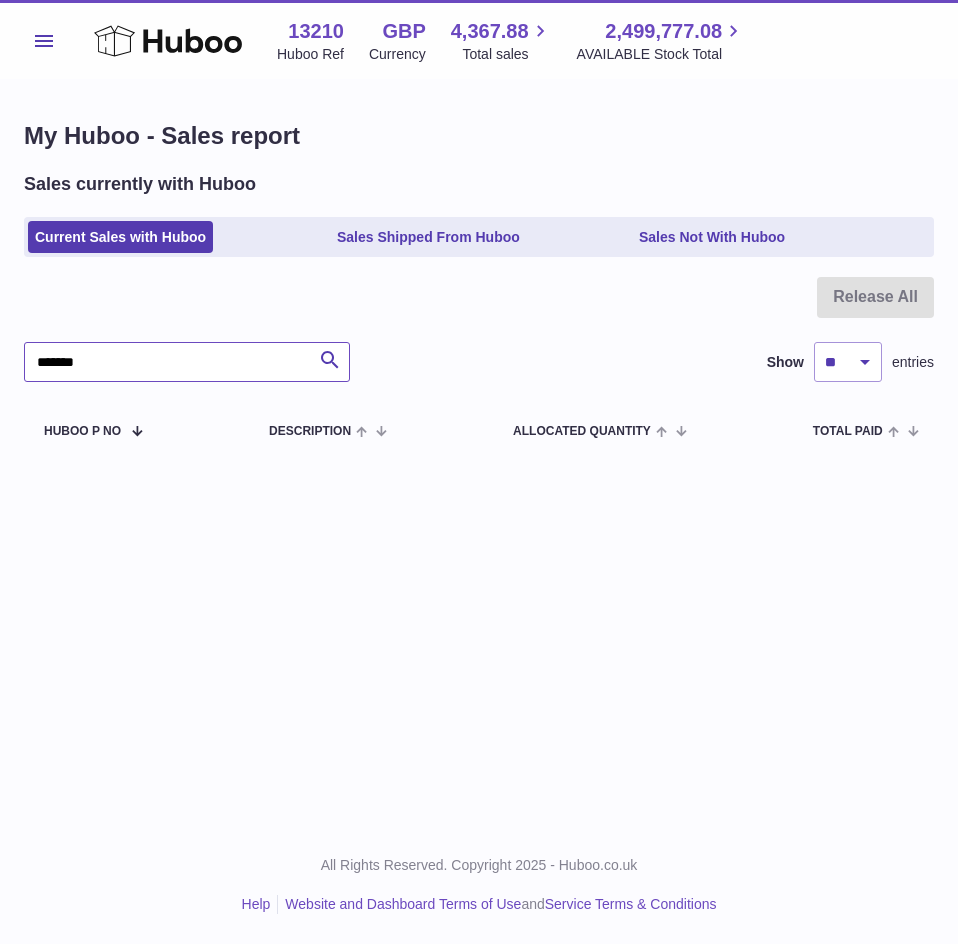 click on "*******" at bounding box center (187, 362) 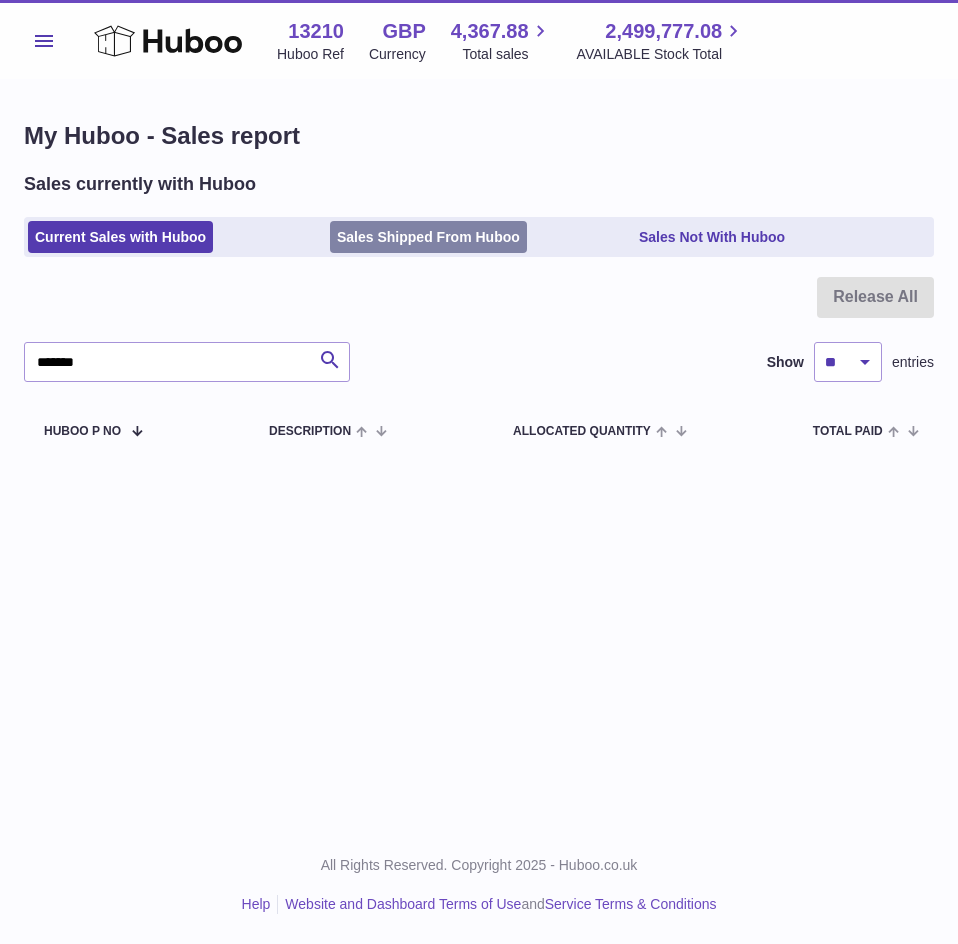 click on "Sales Shipped From Huboo" at bounding box center [428, 237] 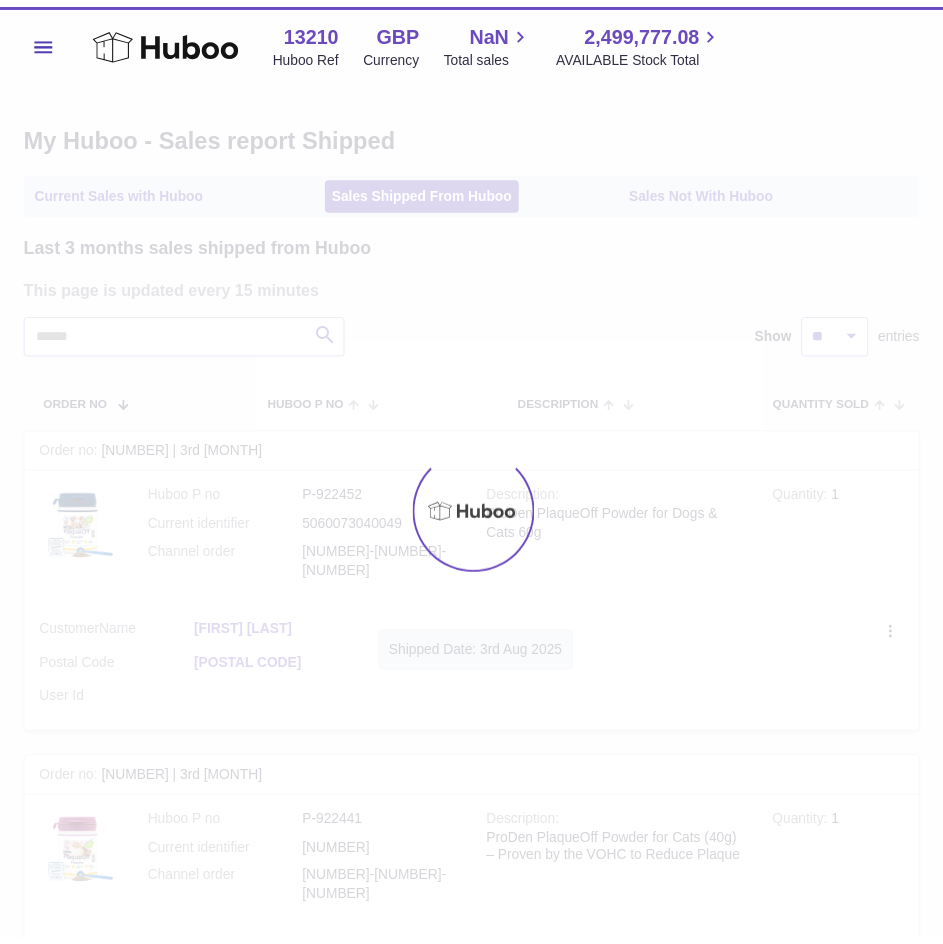 scroll, scrollTop: 0, scrollLeft: 0, axis: both 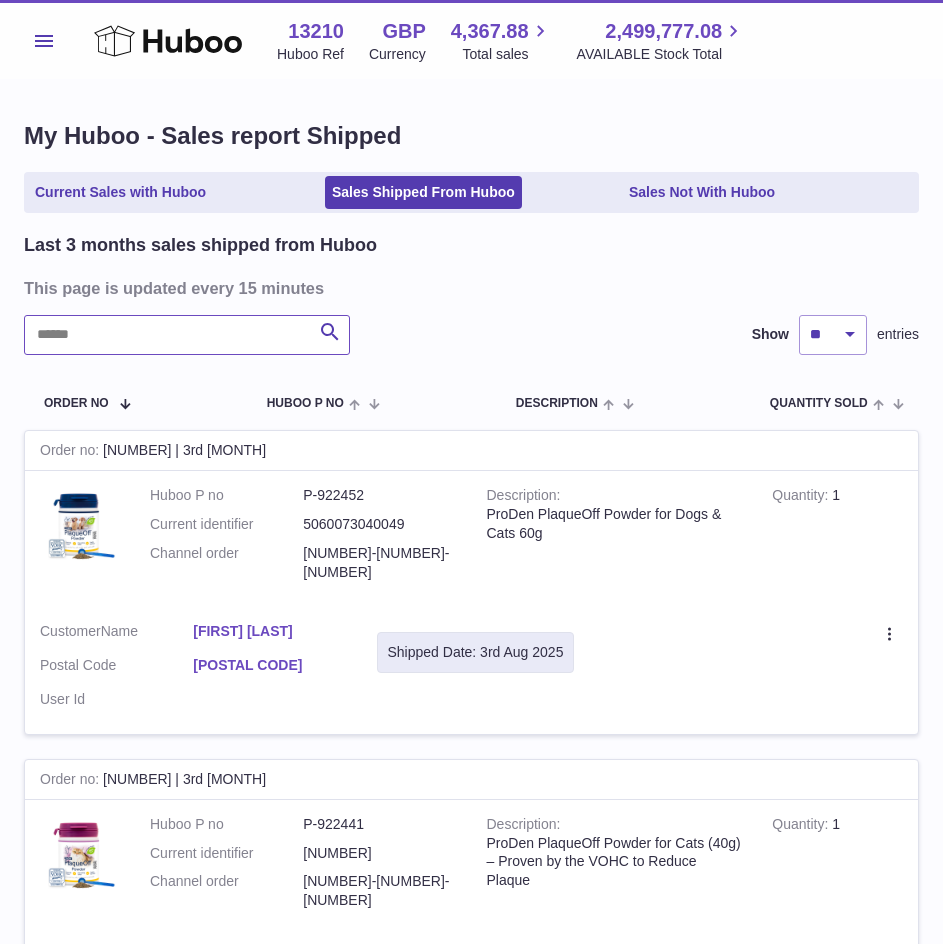 click at bounding box center [187, 335] 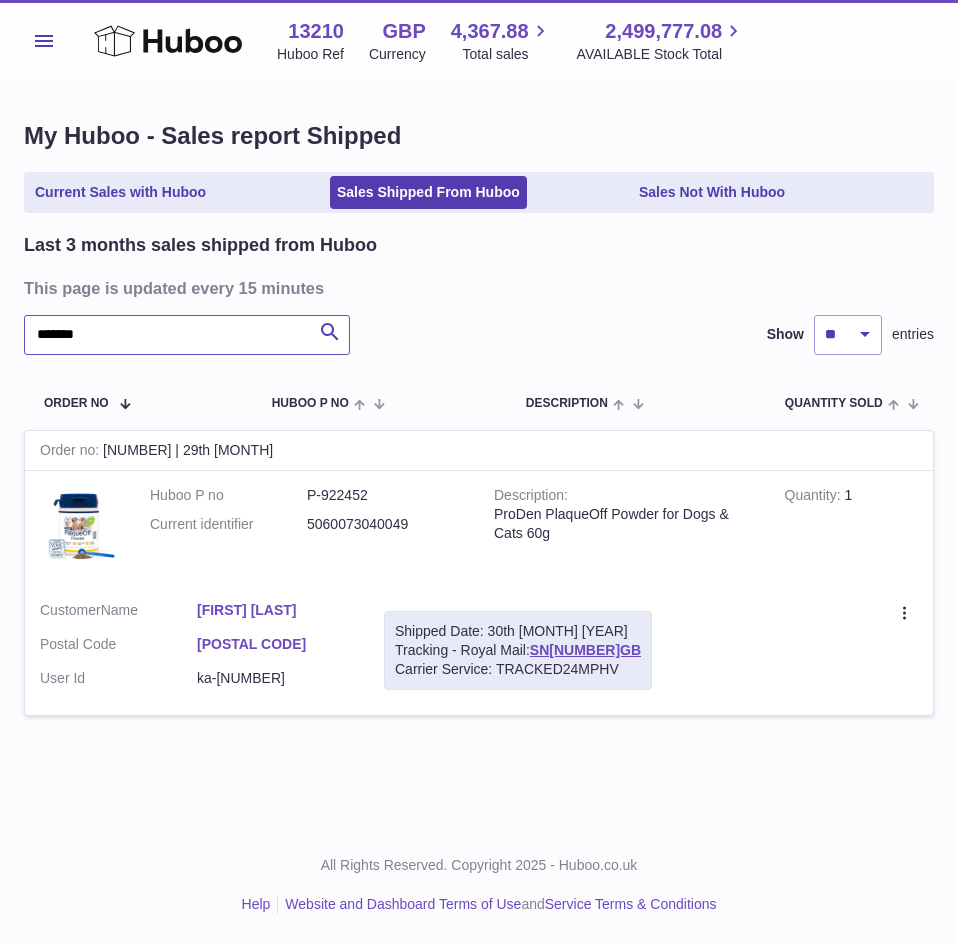 drag, startPoint x: 170, startPoint y: 344, endPoint x: 110, endPoint y: 319, distance: 65 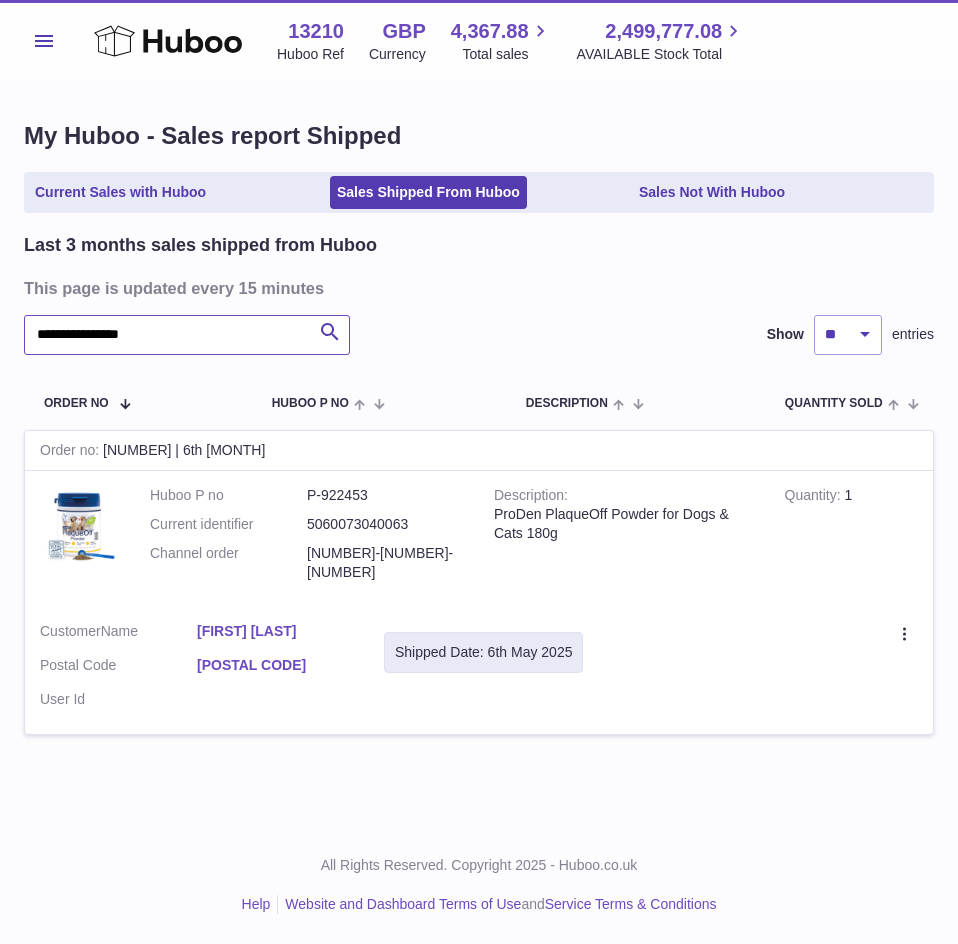 type on "**********" 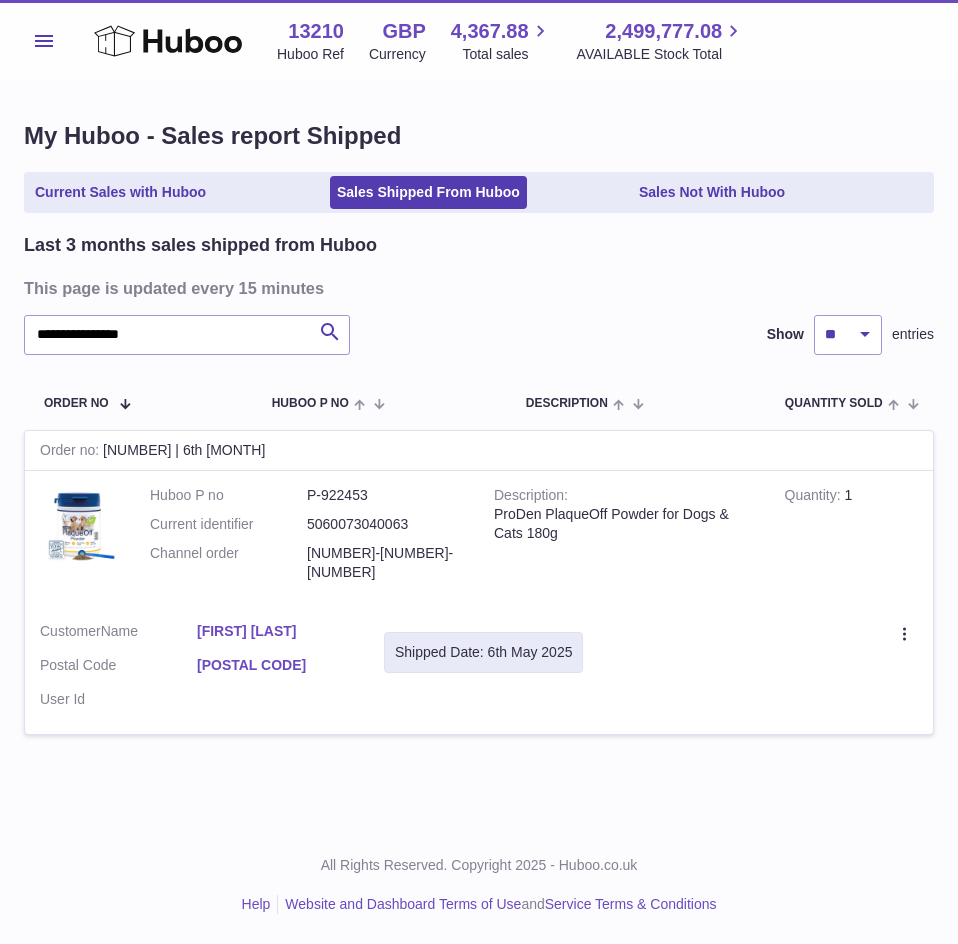 click on "[ORDER_ID]" at bounding box center (385, 563) 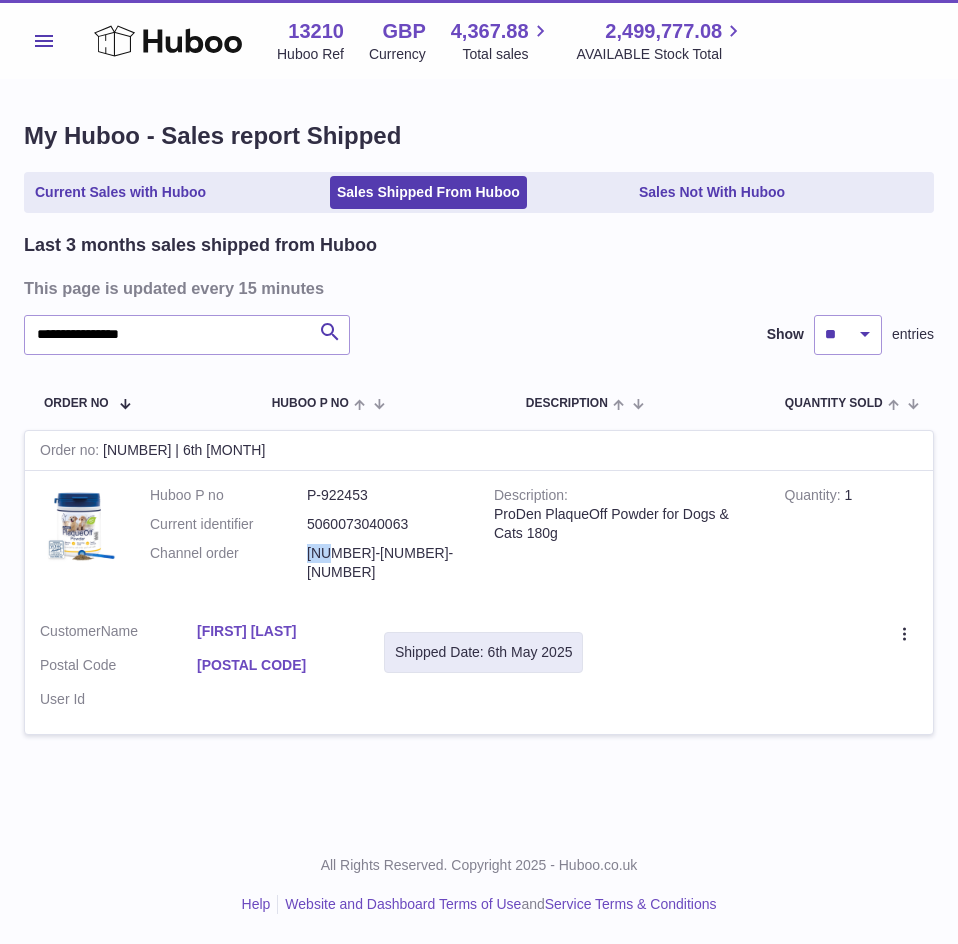 click on "[ORDER_ID]" at bounding box center (385, 563) 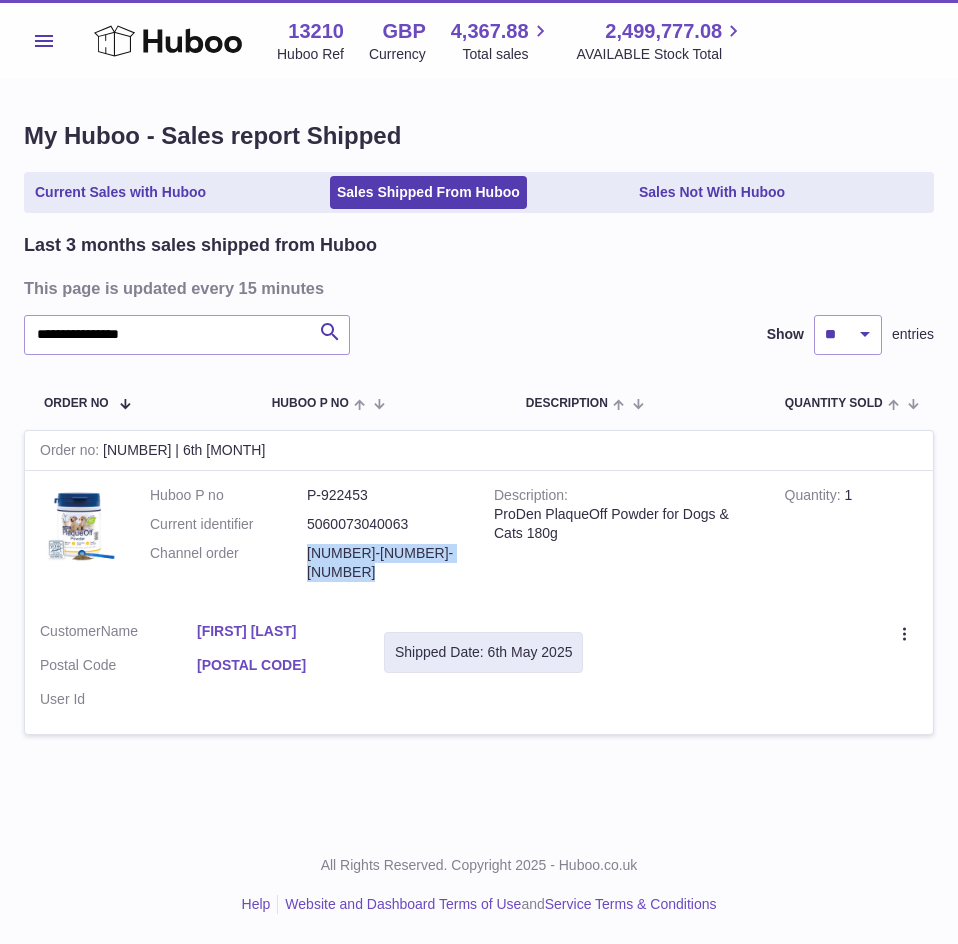 click on "[ORDER_ID]" at bounding box center (385, 563) 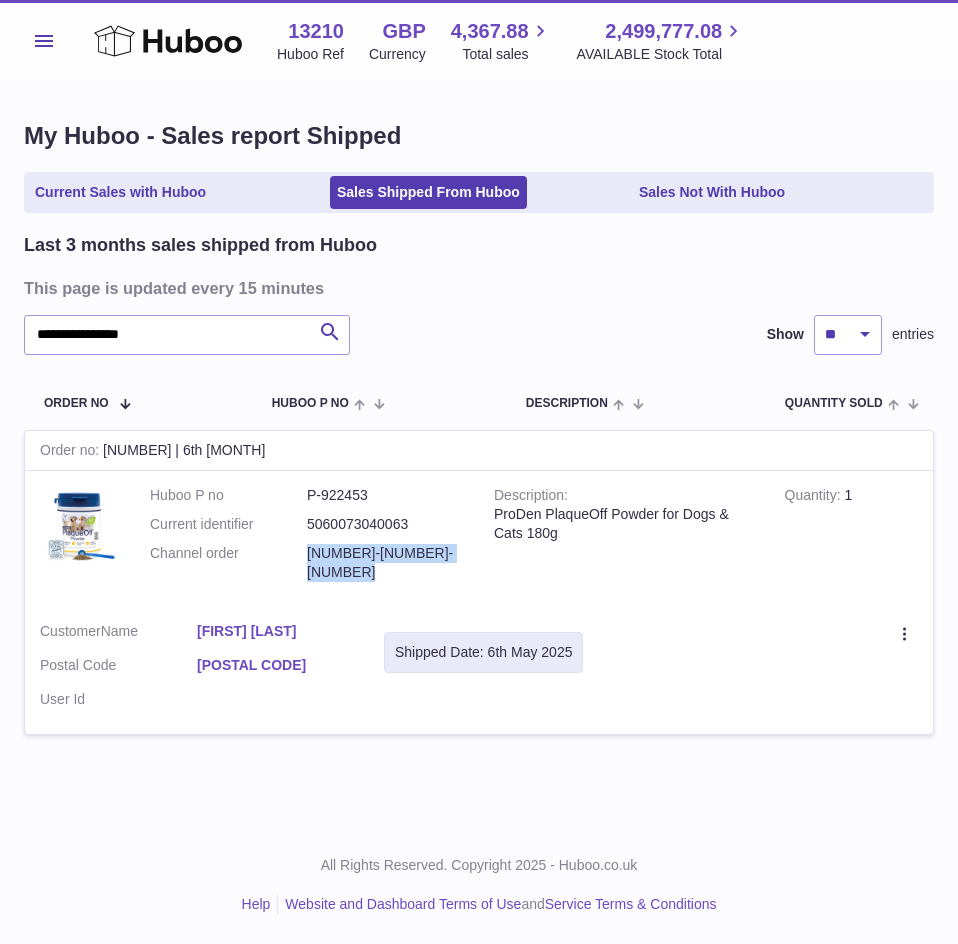 click on "[FIRST] [LAST]" at bounding box center [275, 631] 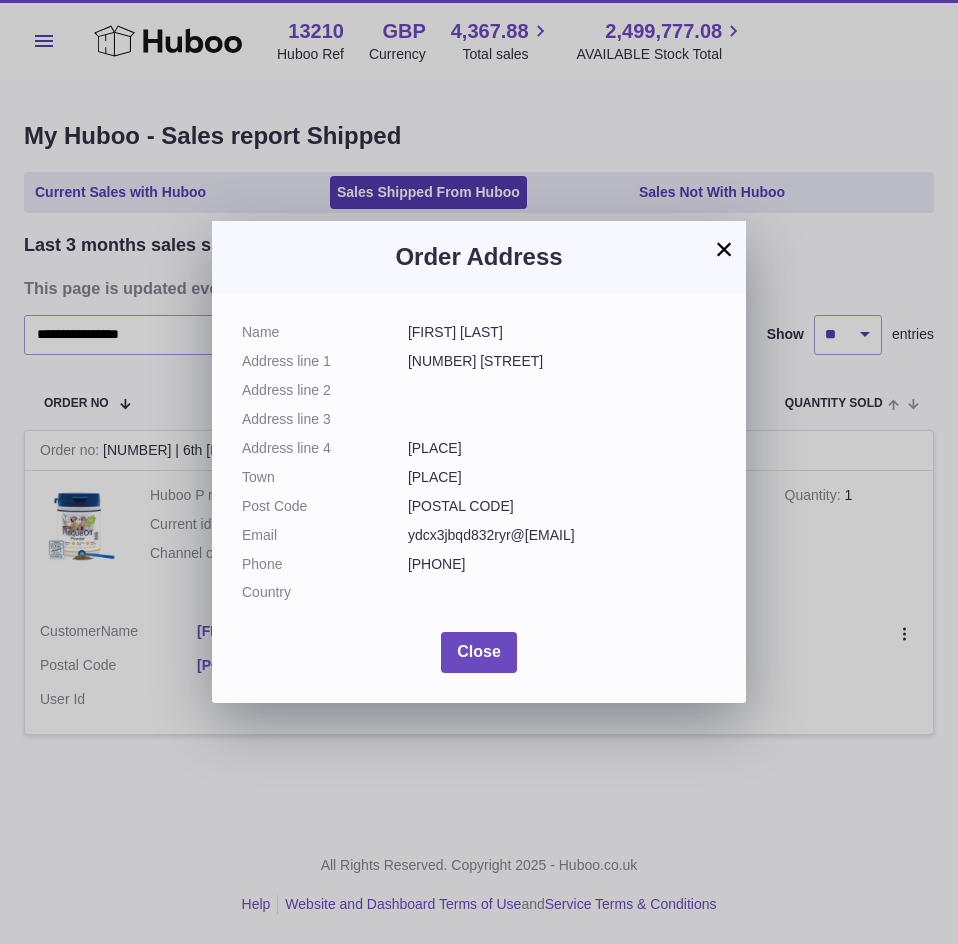 click on "×" at bounding box center [724, 249] 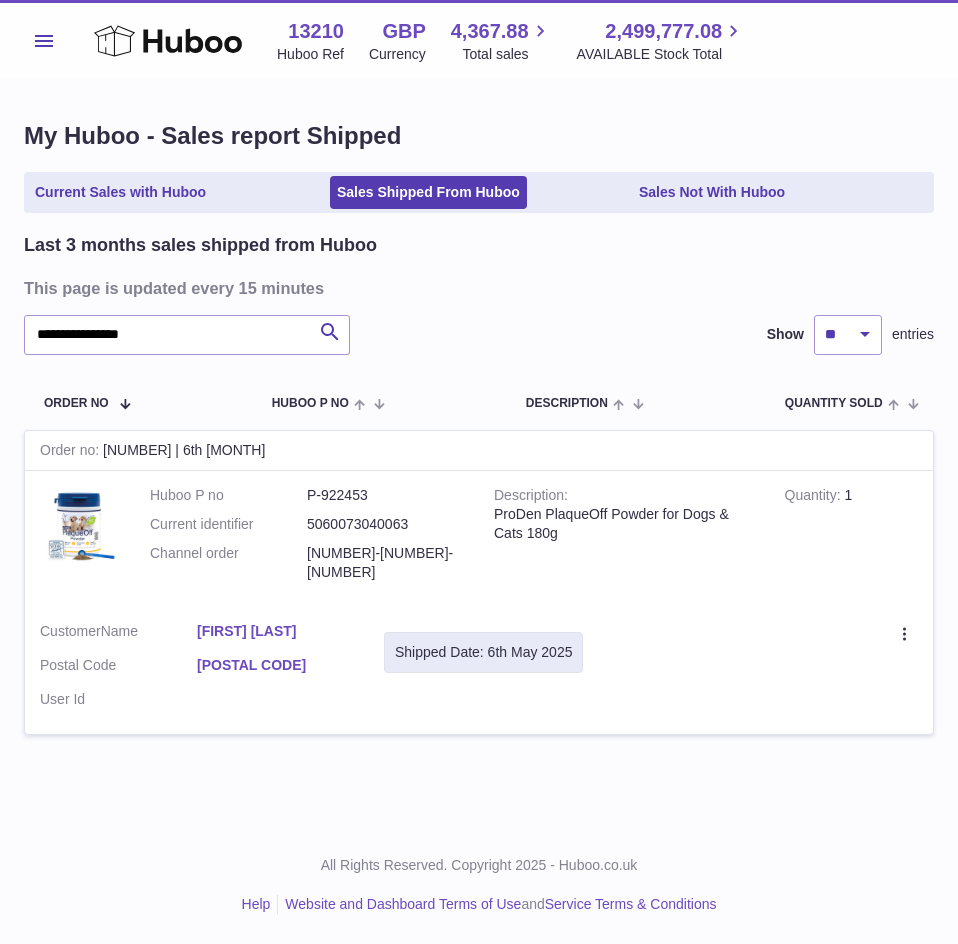 click on "[POSTAL_CODE]" at bounding box center [275, 668] 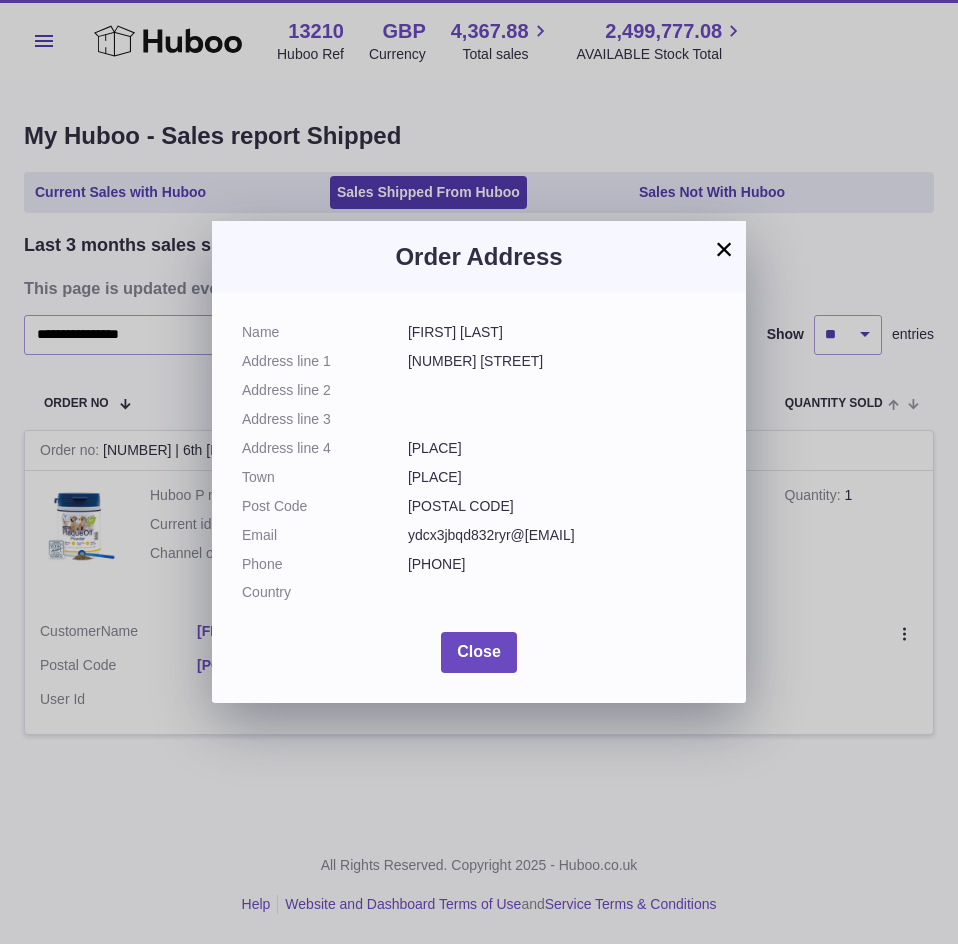 click on "×" at bounding box center [724, 249] 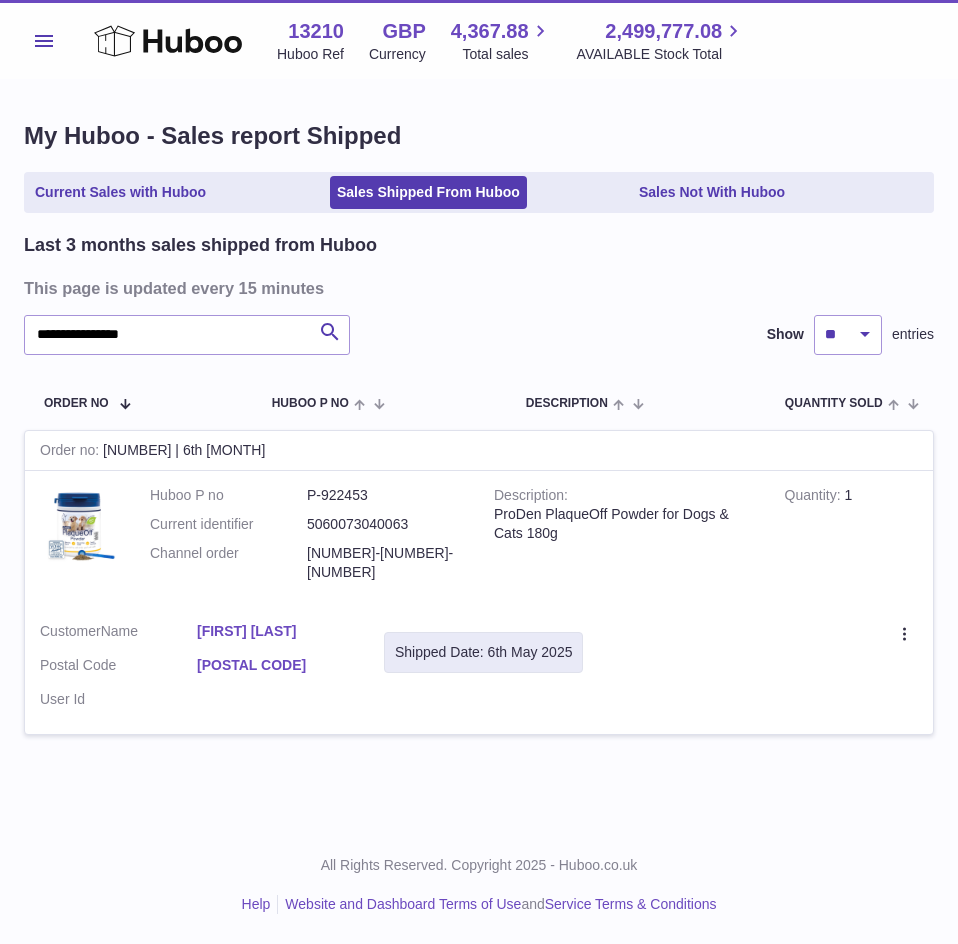 click on "ProDen PlaqueOff Powder for Dogs & Cats 180g" at bounding box center [624, 524] 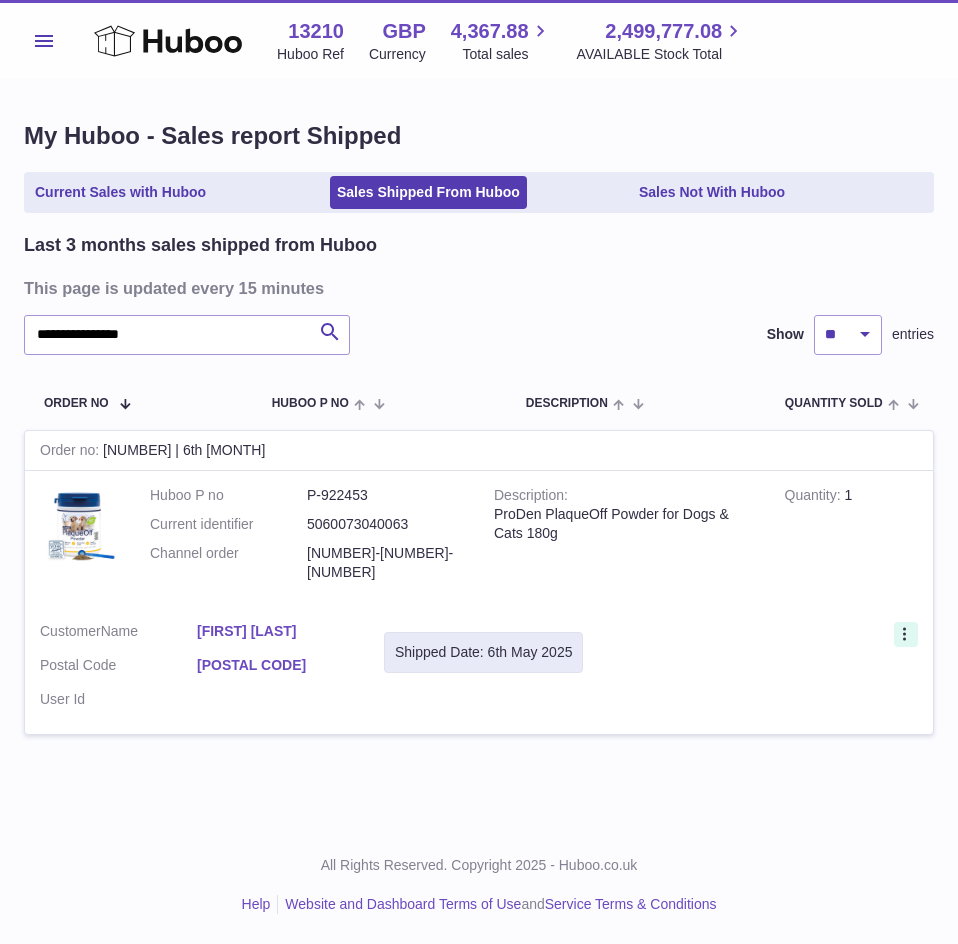 click 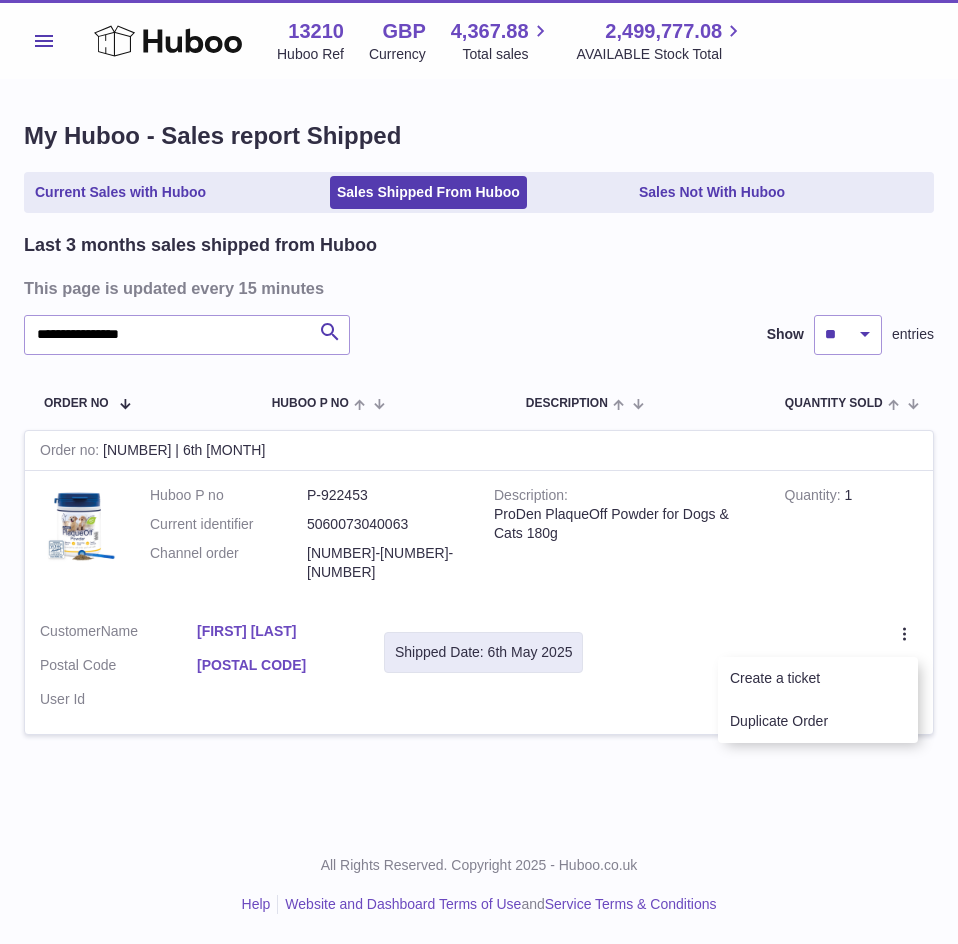 click on "Create a ticket
Duplicate Order" at bounding box center (765, 634) 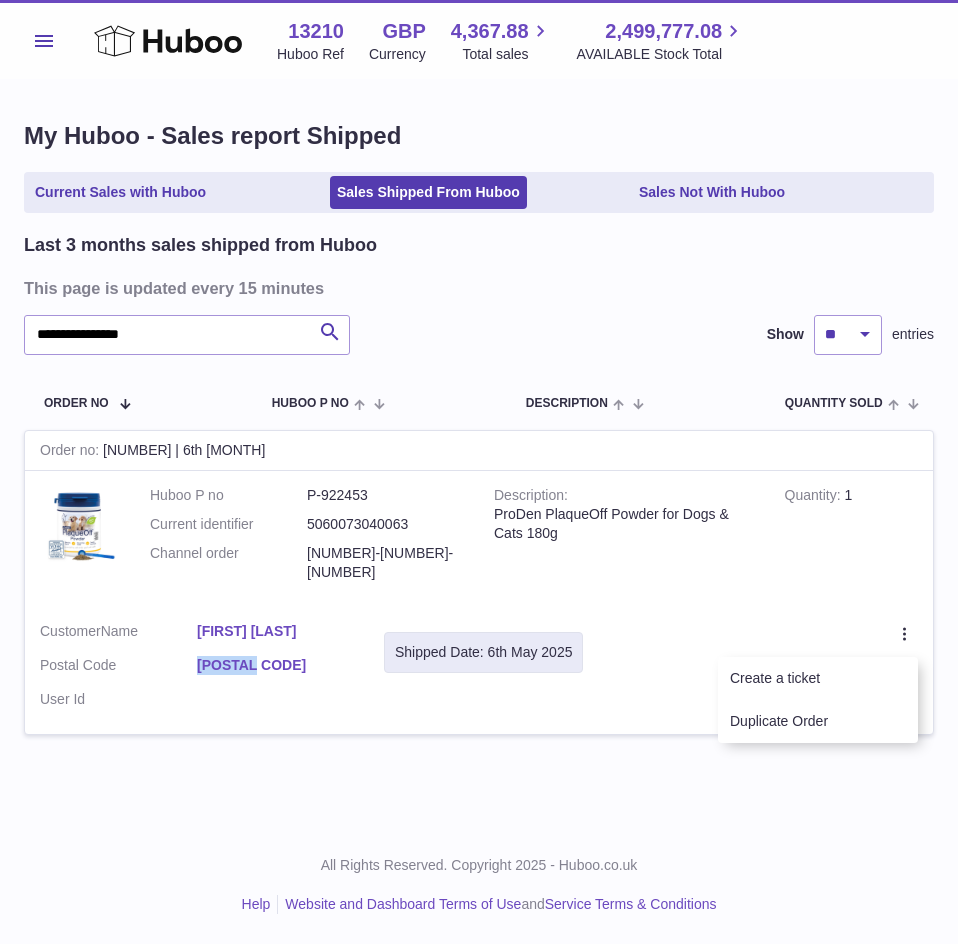 drag, startPoint x: 188, startPoint y: 643, endPoint x: 281, endPoint y: 657, distance: 94.04786 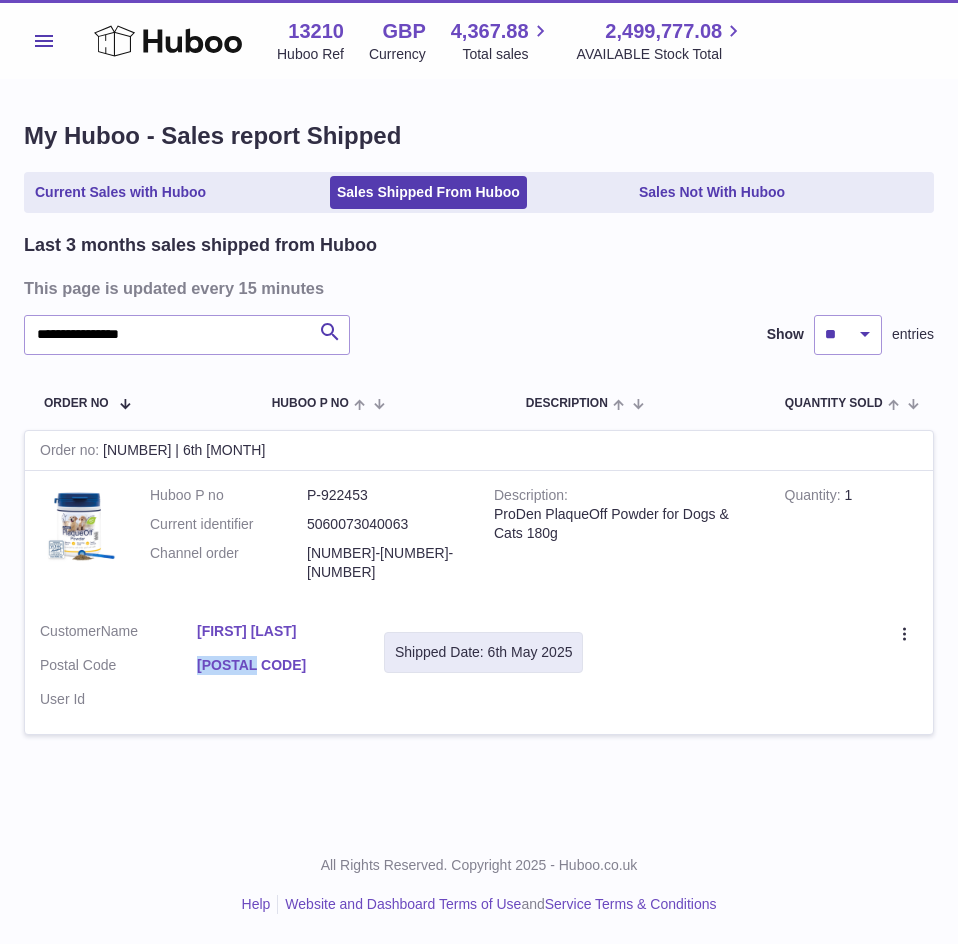 copy on "[POSTAL_CODE]" 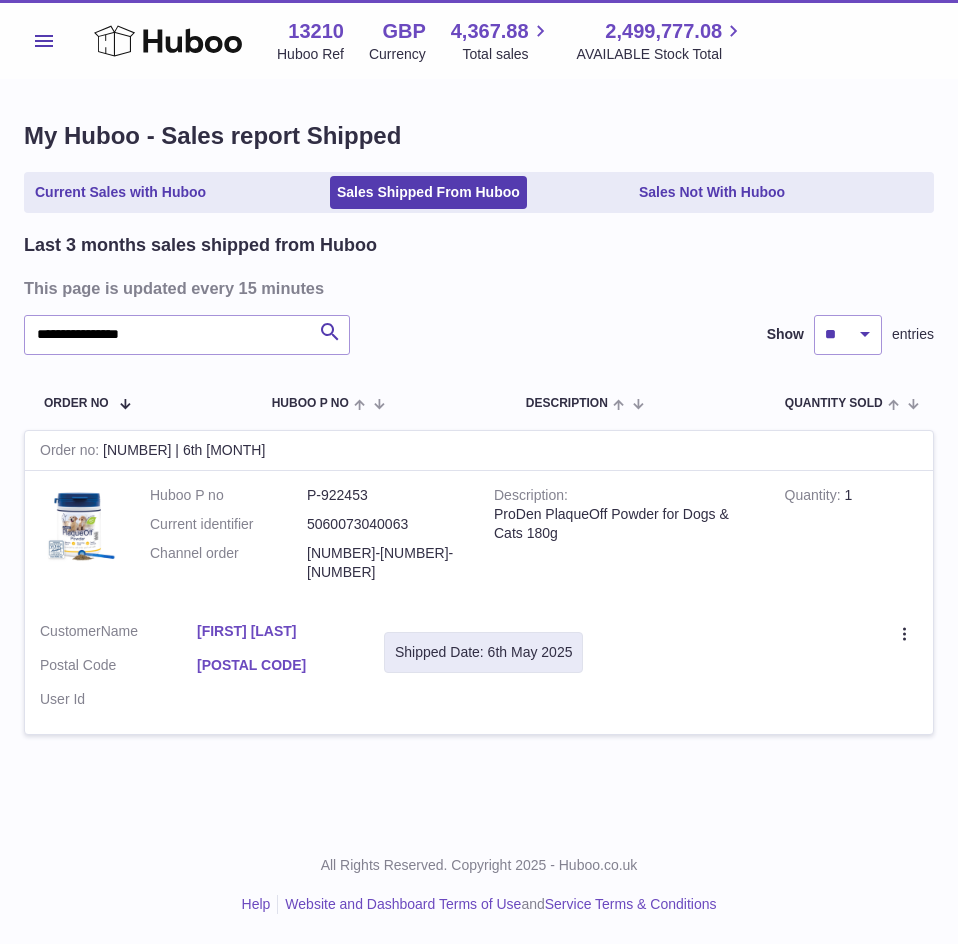 click on "[ORDER_ID]" at bounding box center [385, 563] 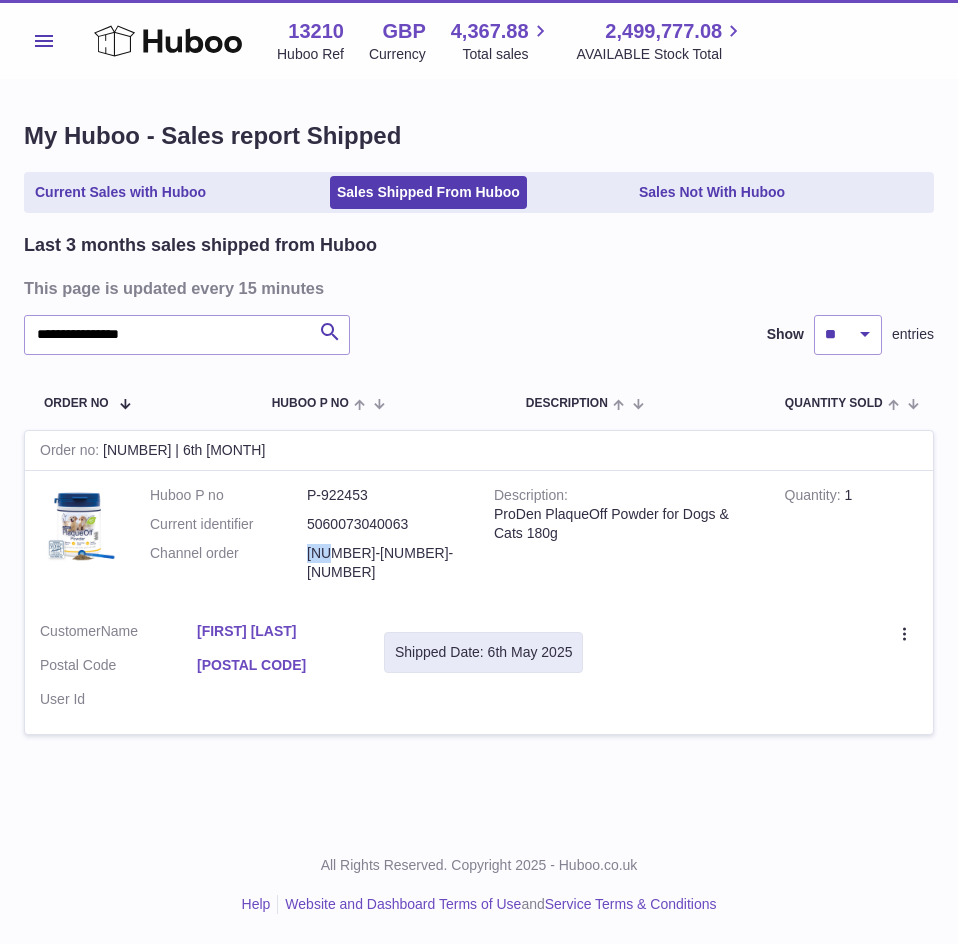 click on "[ORDER_ID]" at bounding box center (385, 563) 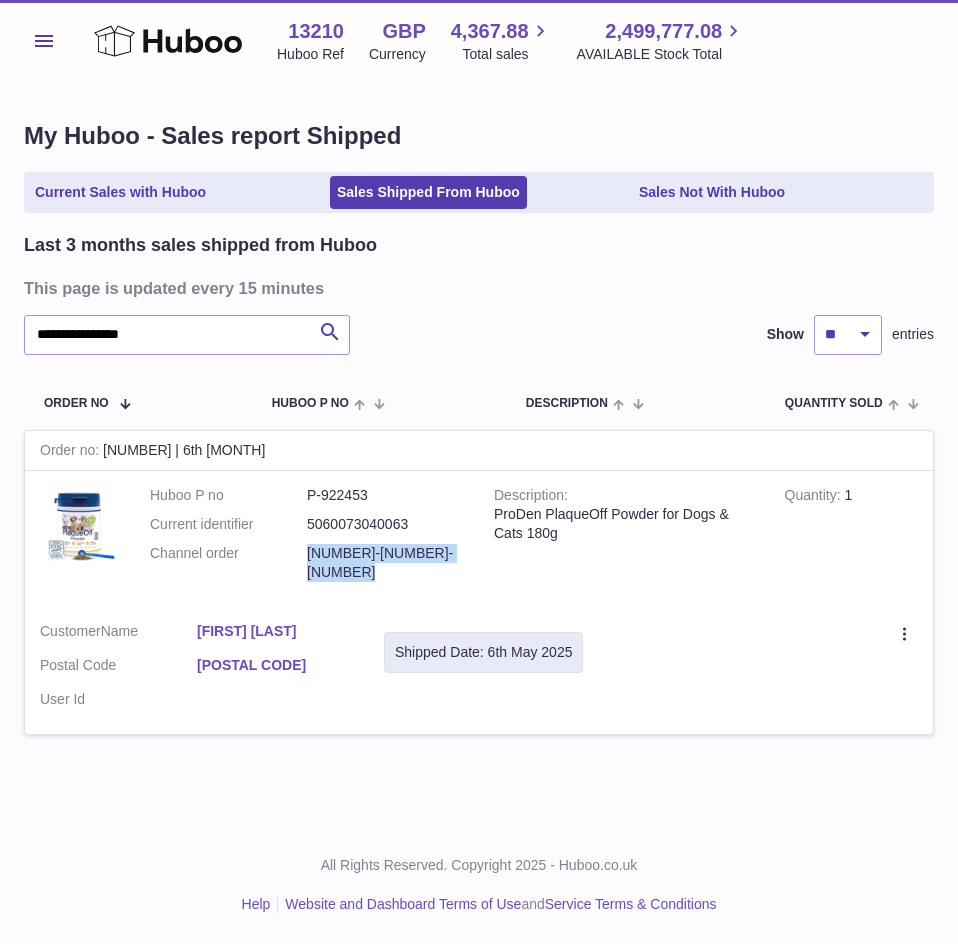 click on "[ORDER_ID]" at bounding box center (385, 563) 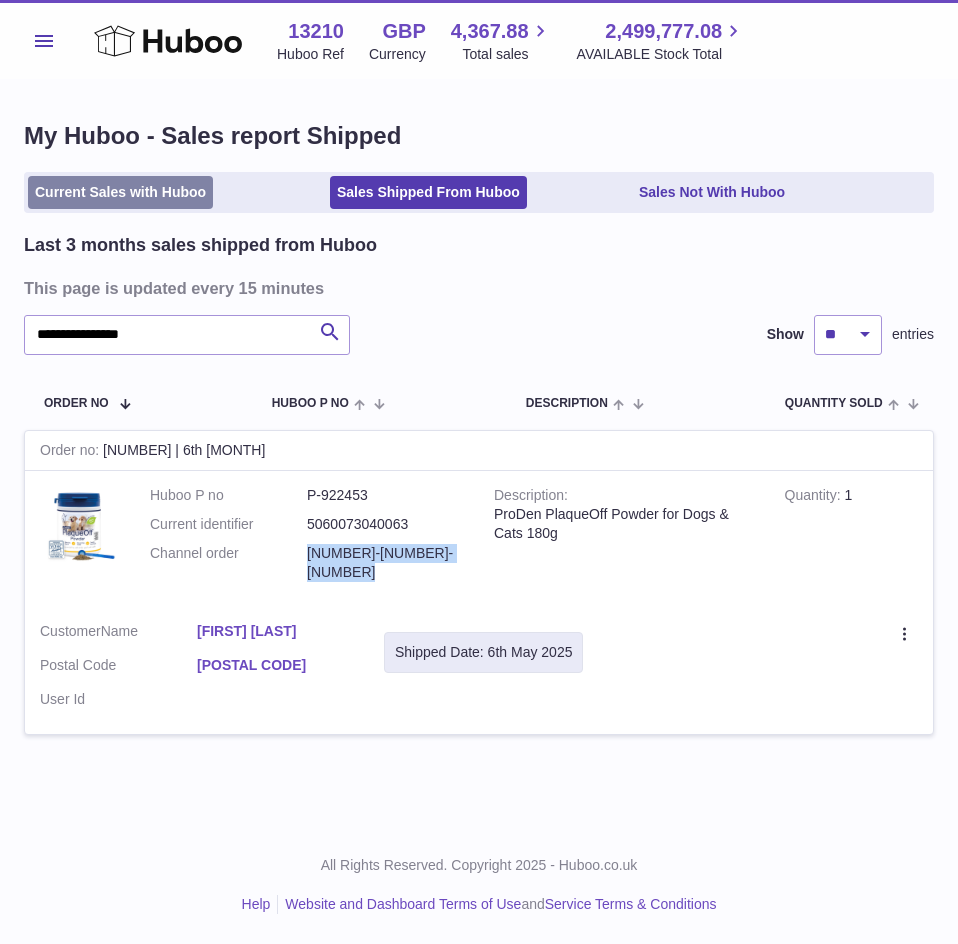 click on "Current Sales with Huboo" at bounding box center (120, 192) 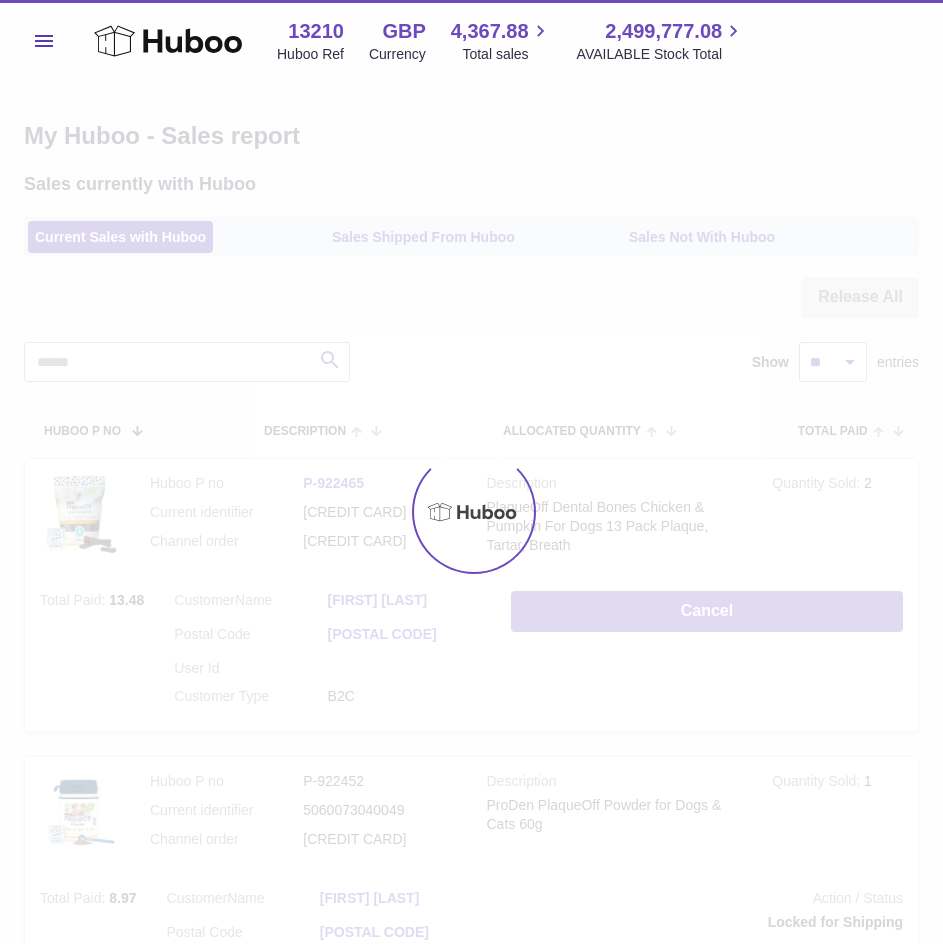 scroll, scrollTop: 0, scrollLeft: 0, axis: both 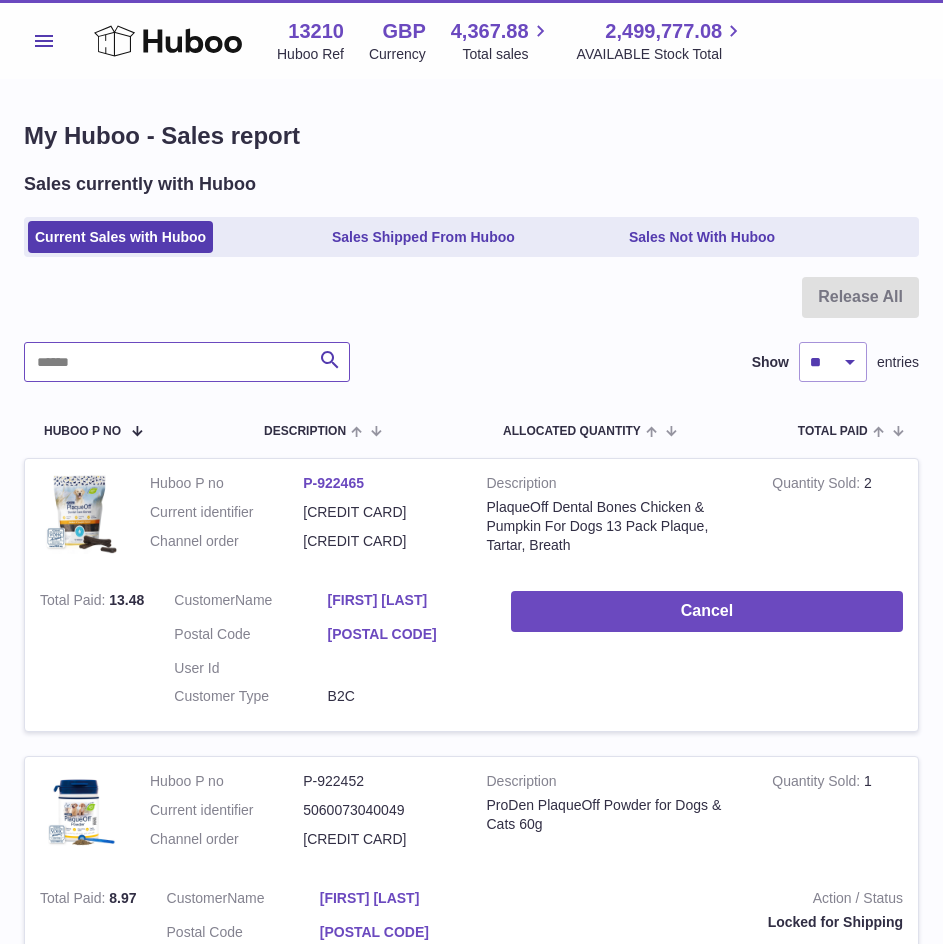 click at bounding box center (187, 362) 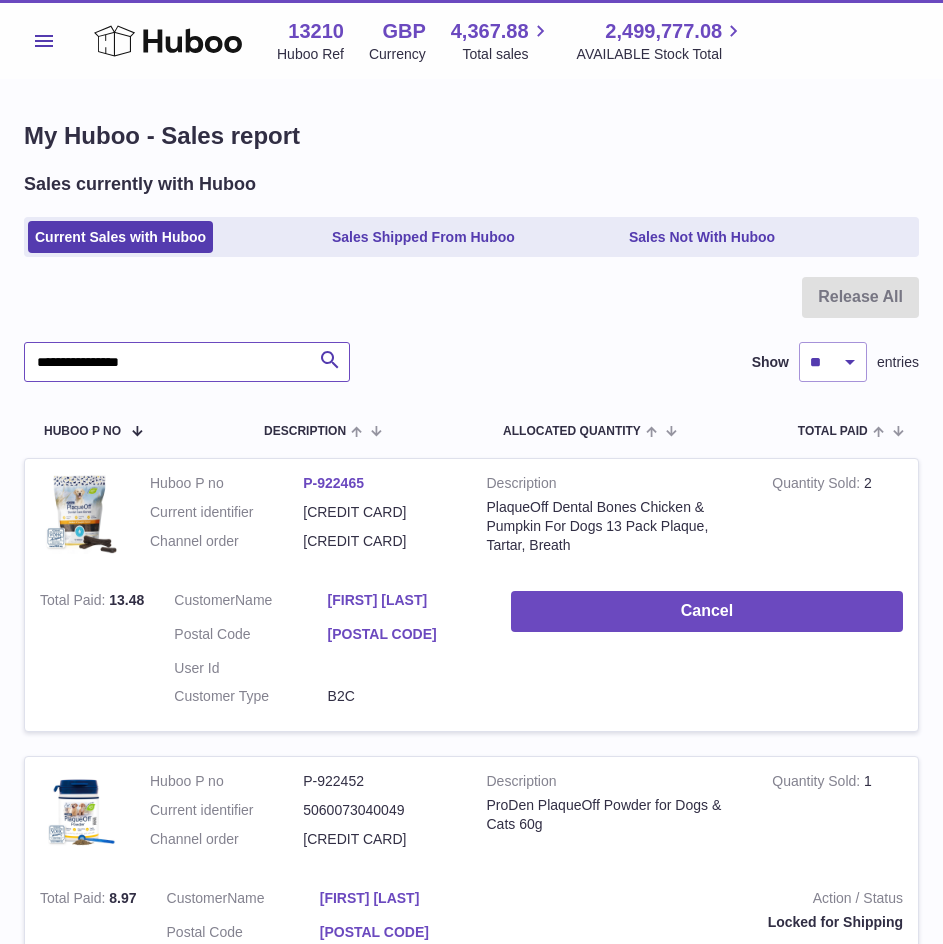 type on "**********" 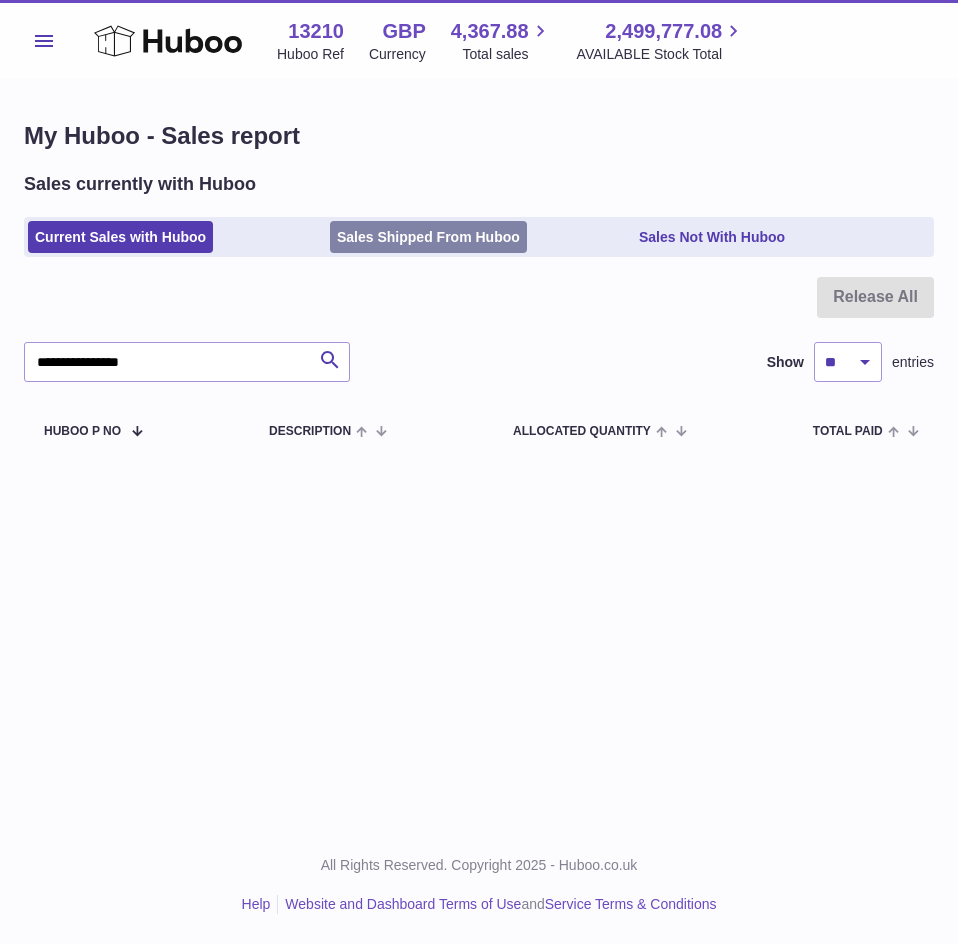 click on "Sales Shipped From Huboo" at bounding box center (428, 237) 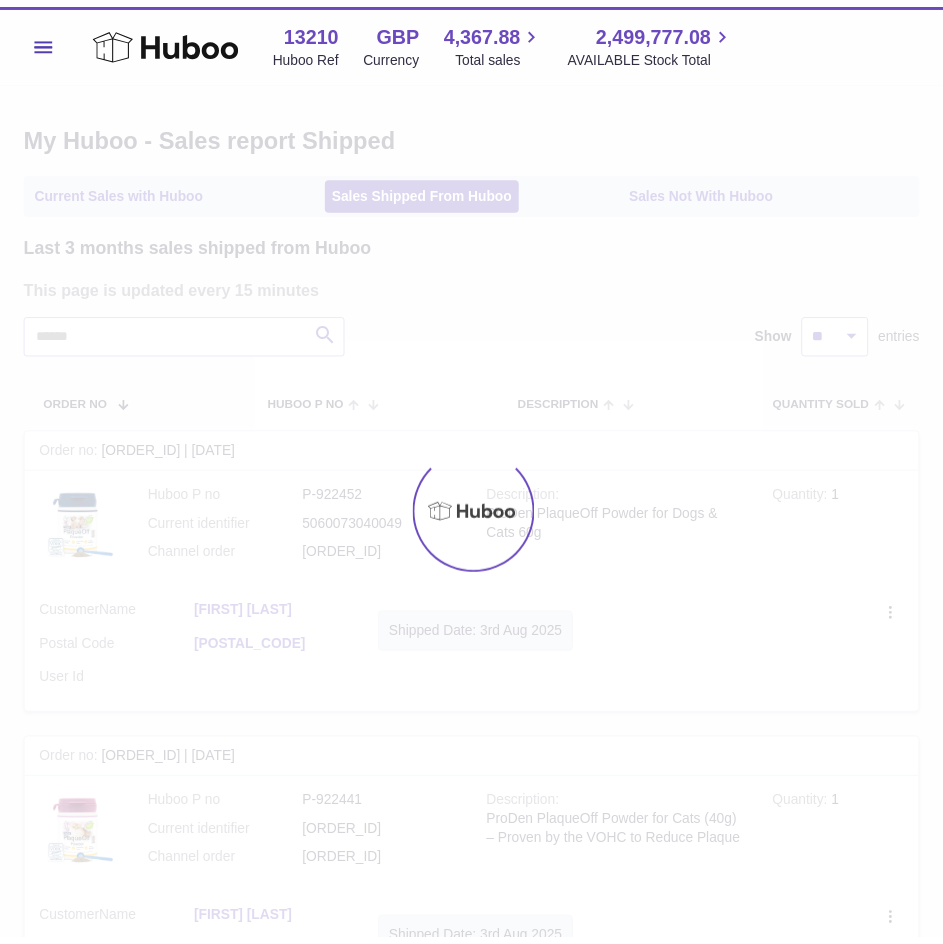 scroll, scrollTop: 0, scrollLeft: 0, axis: both 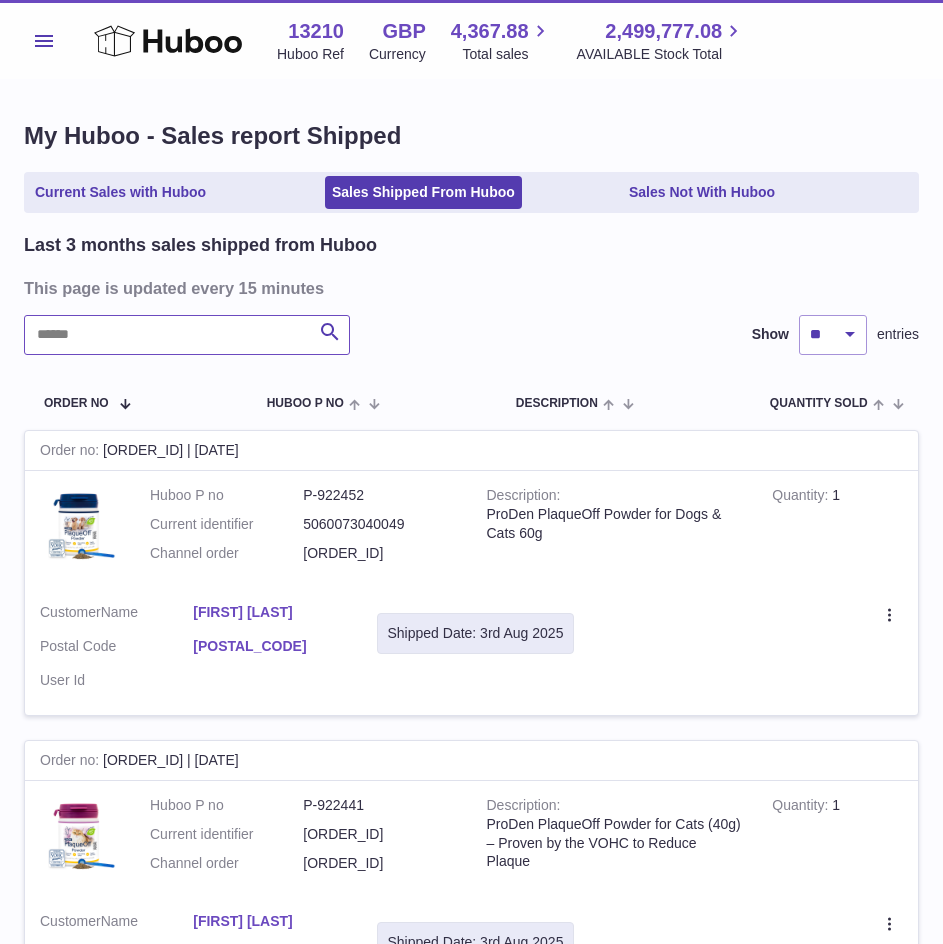 click at bounding box center (187, 335) 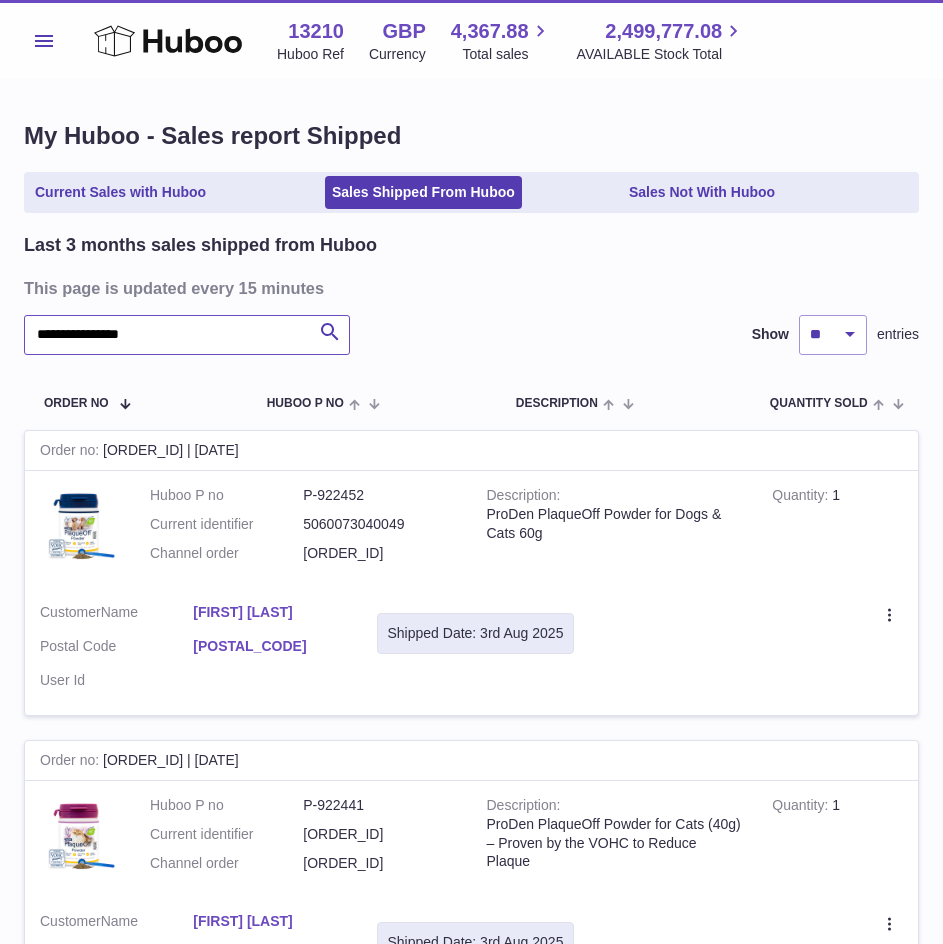 type on "**********" 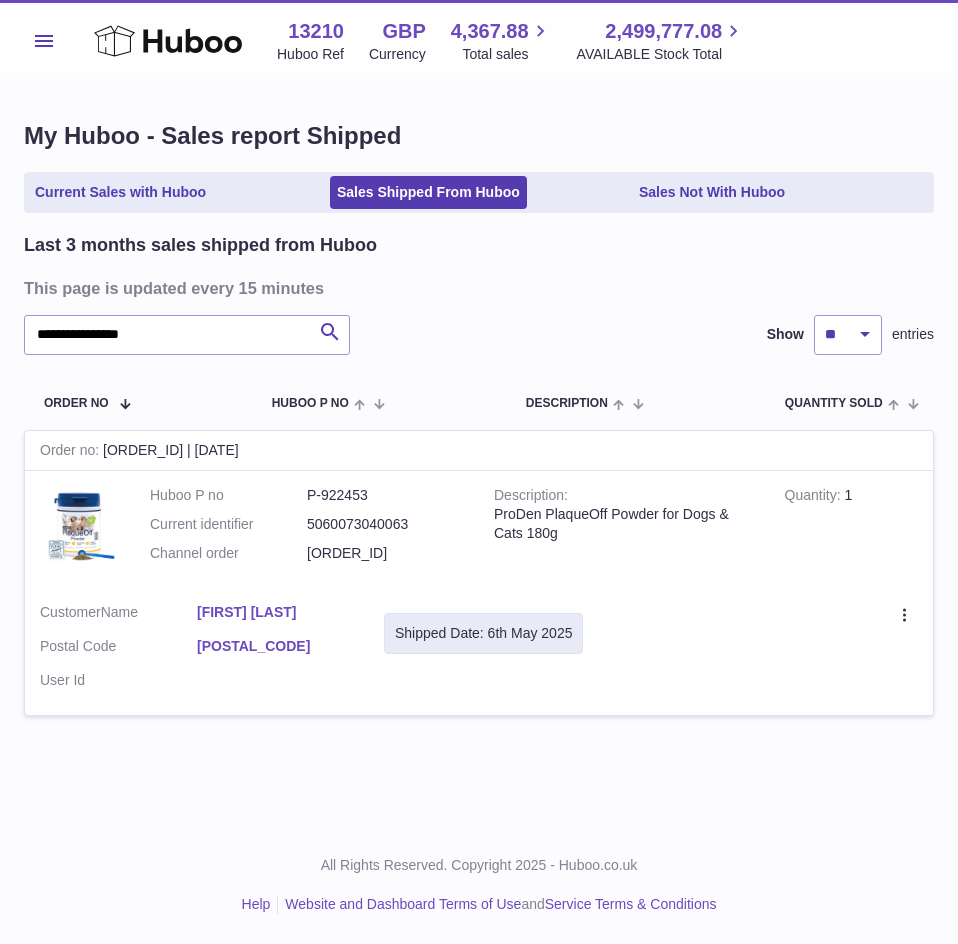 click on "[ORDER_ID]" at bounding box center [385, 553] 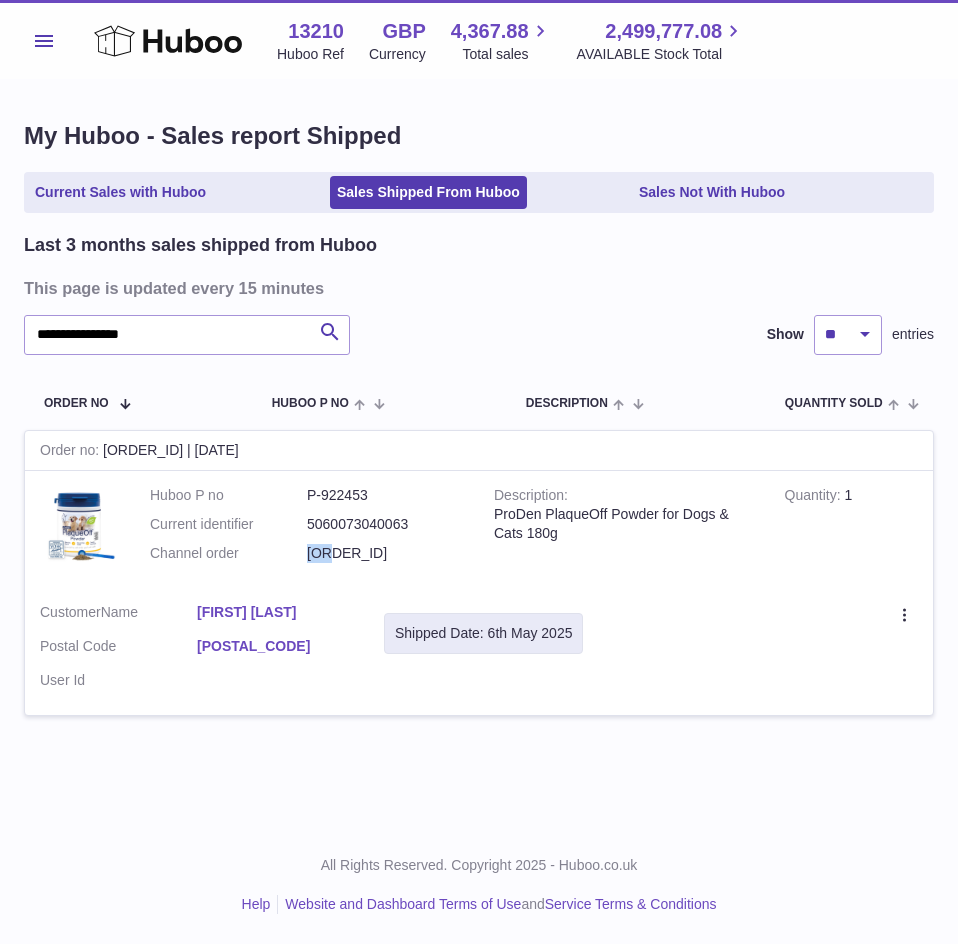 click on "[ORDER_ID]" at bounding box center [385, 553] 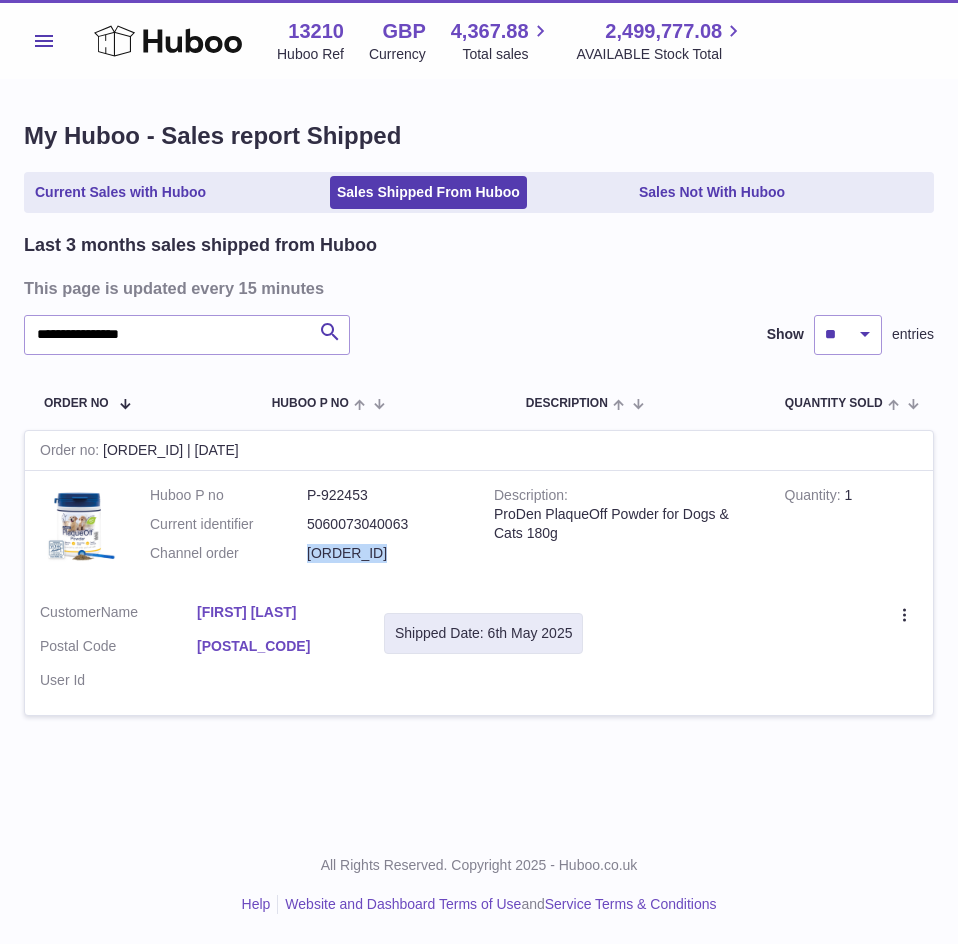 click on "[ORDER_ID]" at bounding box center [385, 553] 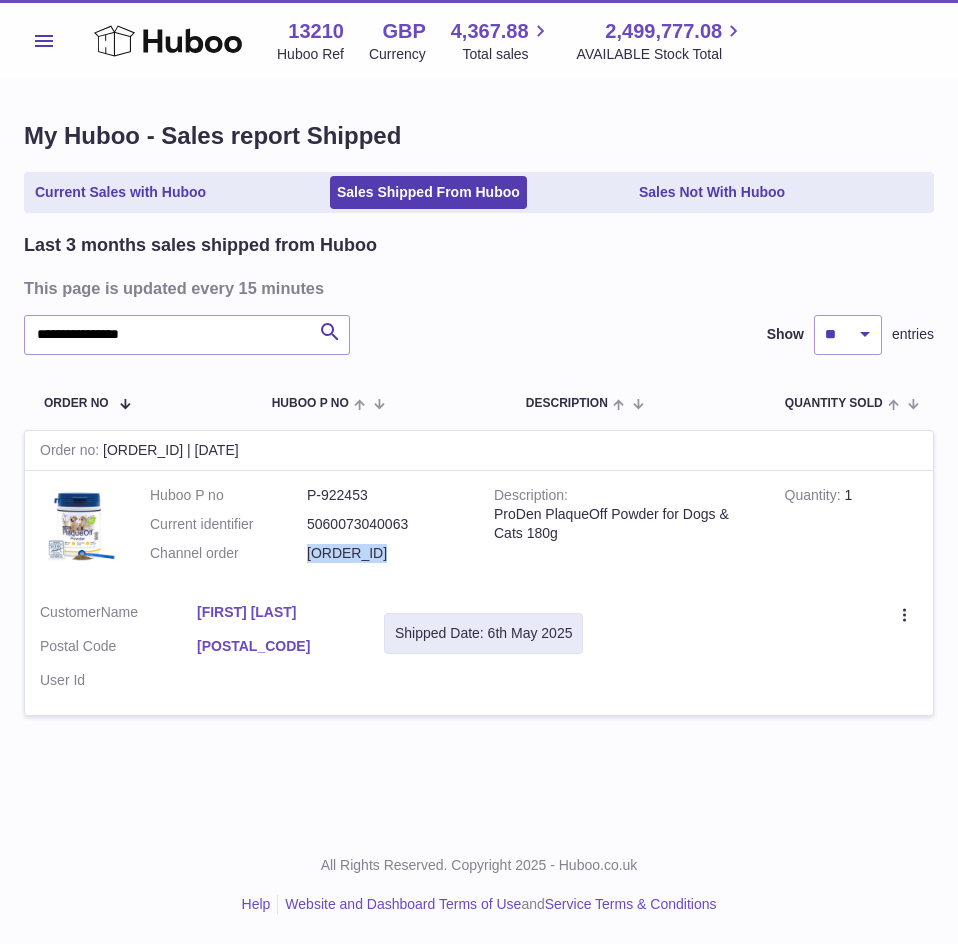 click on "[POSTAL_CODE]" at bounding box center [275, 646] 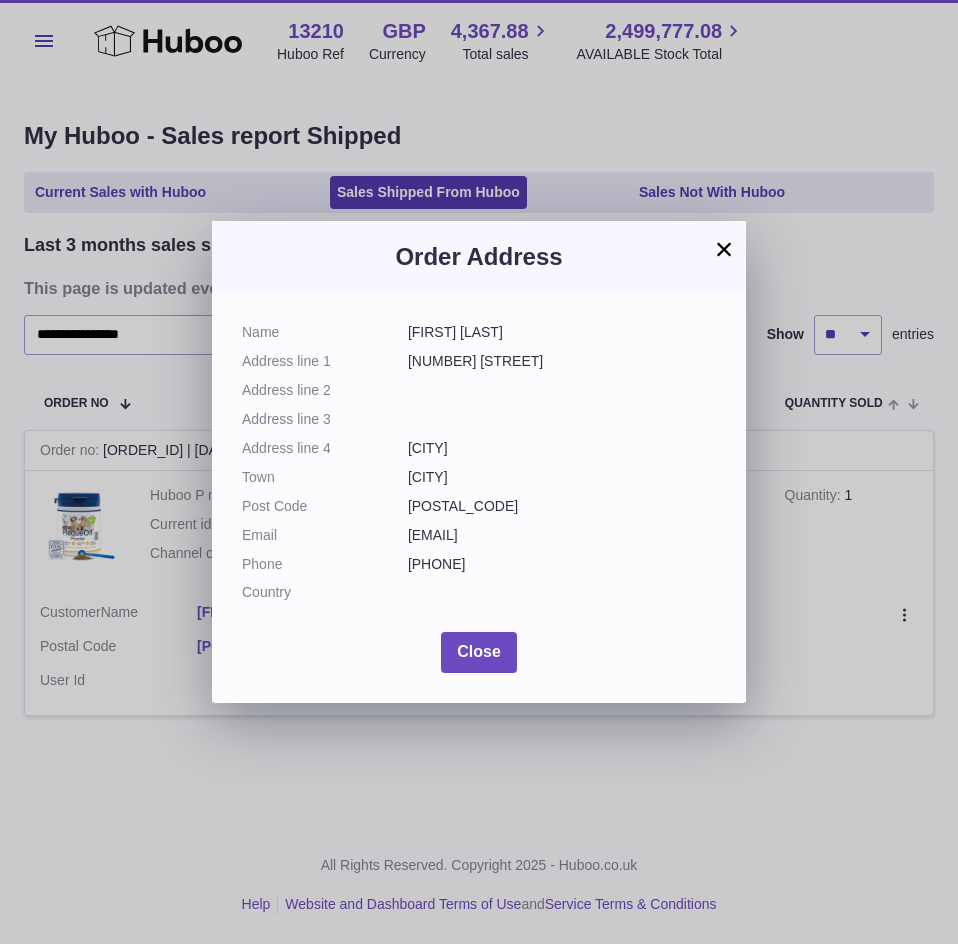 click on "Name
[FIRST] [LAST]
Address line 1
[NUMBER] [STREET]
Address line 2
Address line 3
Address line 4
[CITY]
Town
[CITY]
Post Code
[POSTAL_CODE]
Email
[EMAIL]
Phone
[PHONE]
Country
Close" at bounding box center [479, 498] 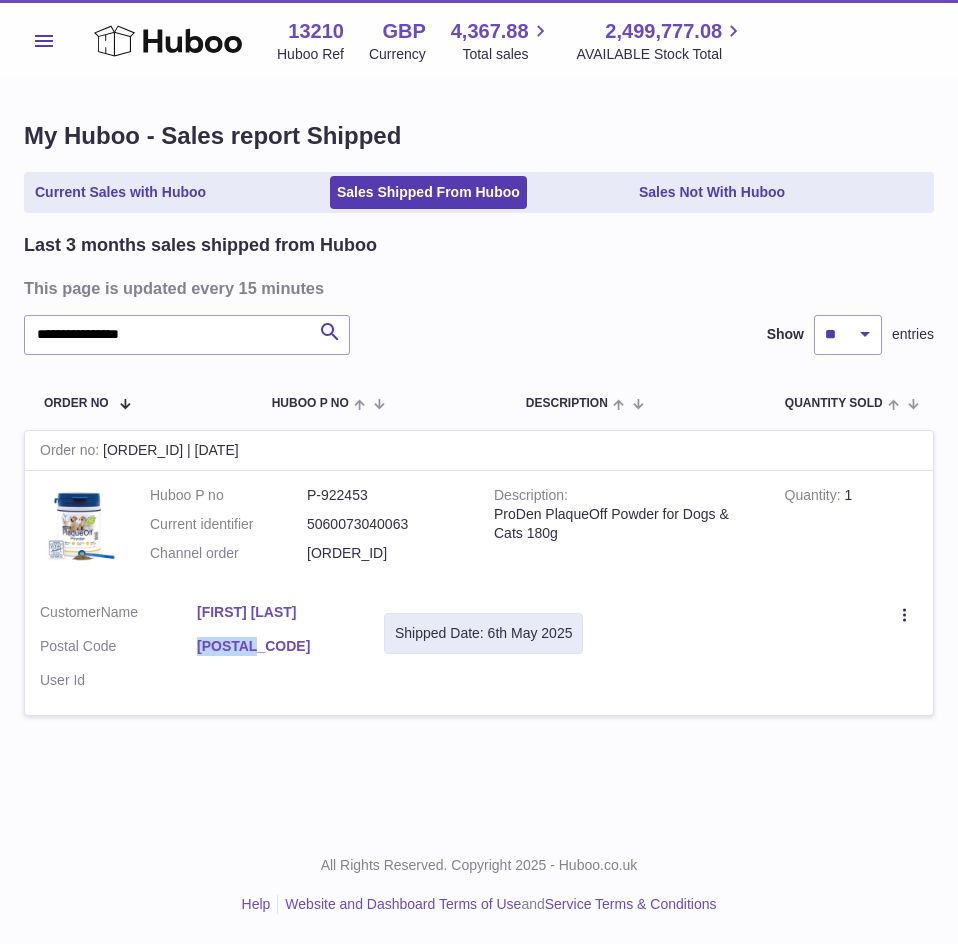 drag, startPoint x: 192, startPoint y: 640, endPoint x: 289, endPoint y: 653, distance: 97.867256 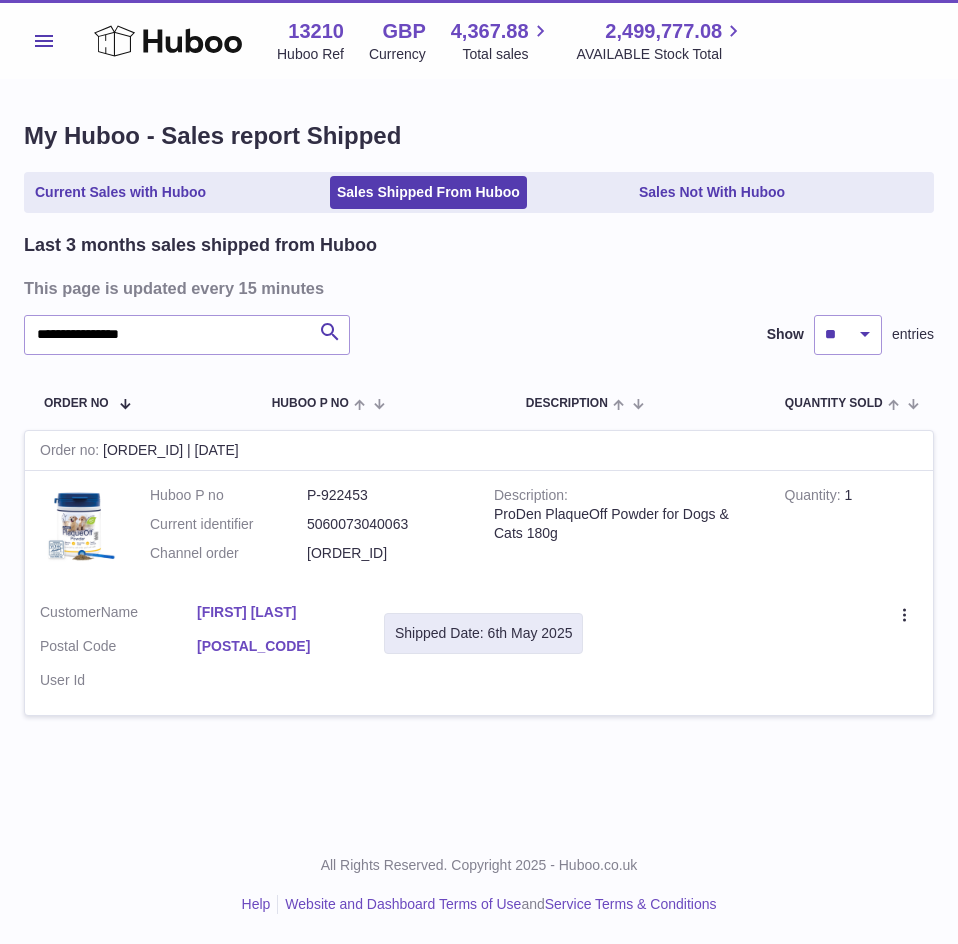 click on "P-922453" at bounding box center [385, 495] 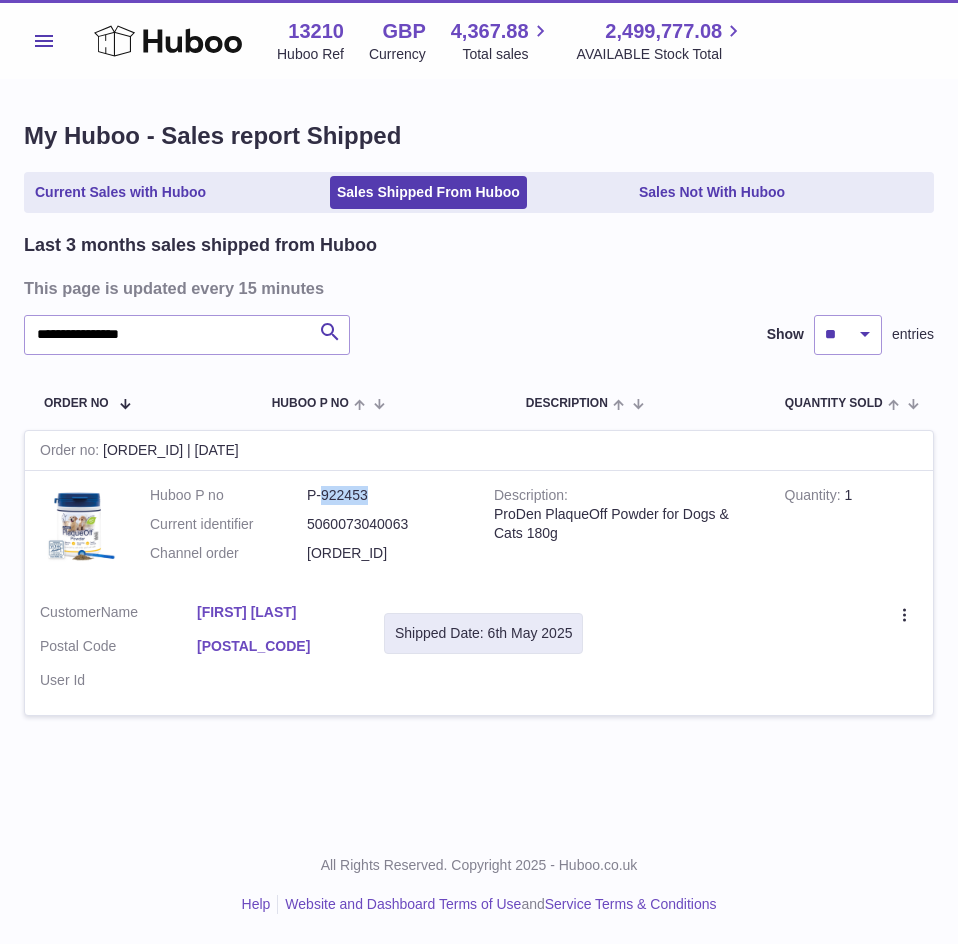 click on "P-922453" at bounding box center [385, 495] 